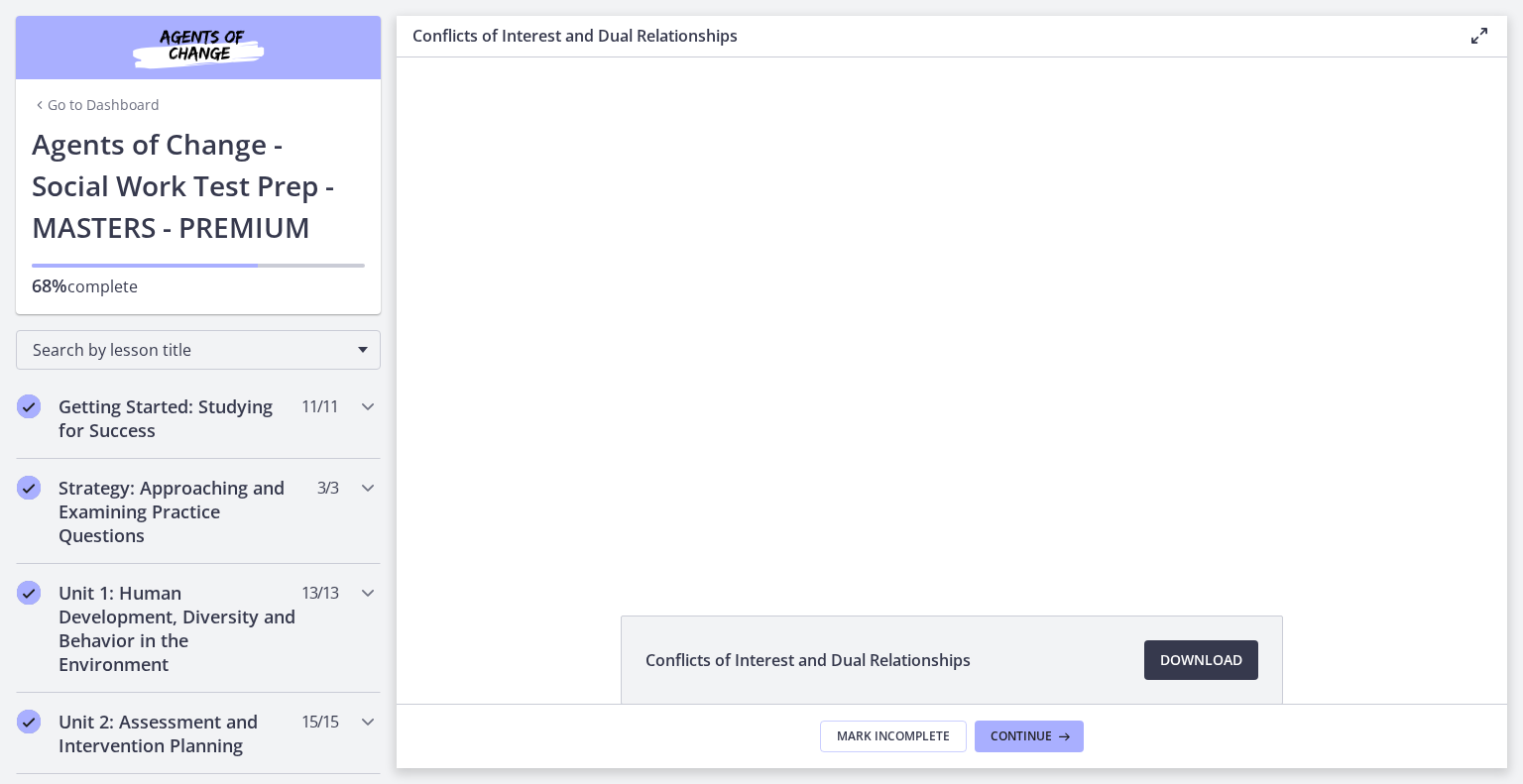 scroll, scrollTop: 0, scrollLeft: 0, axis: both 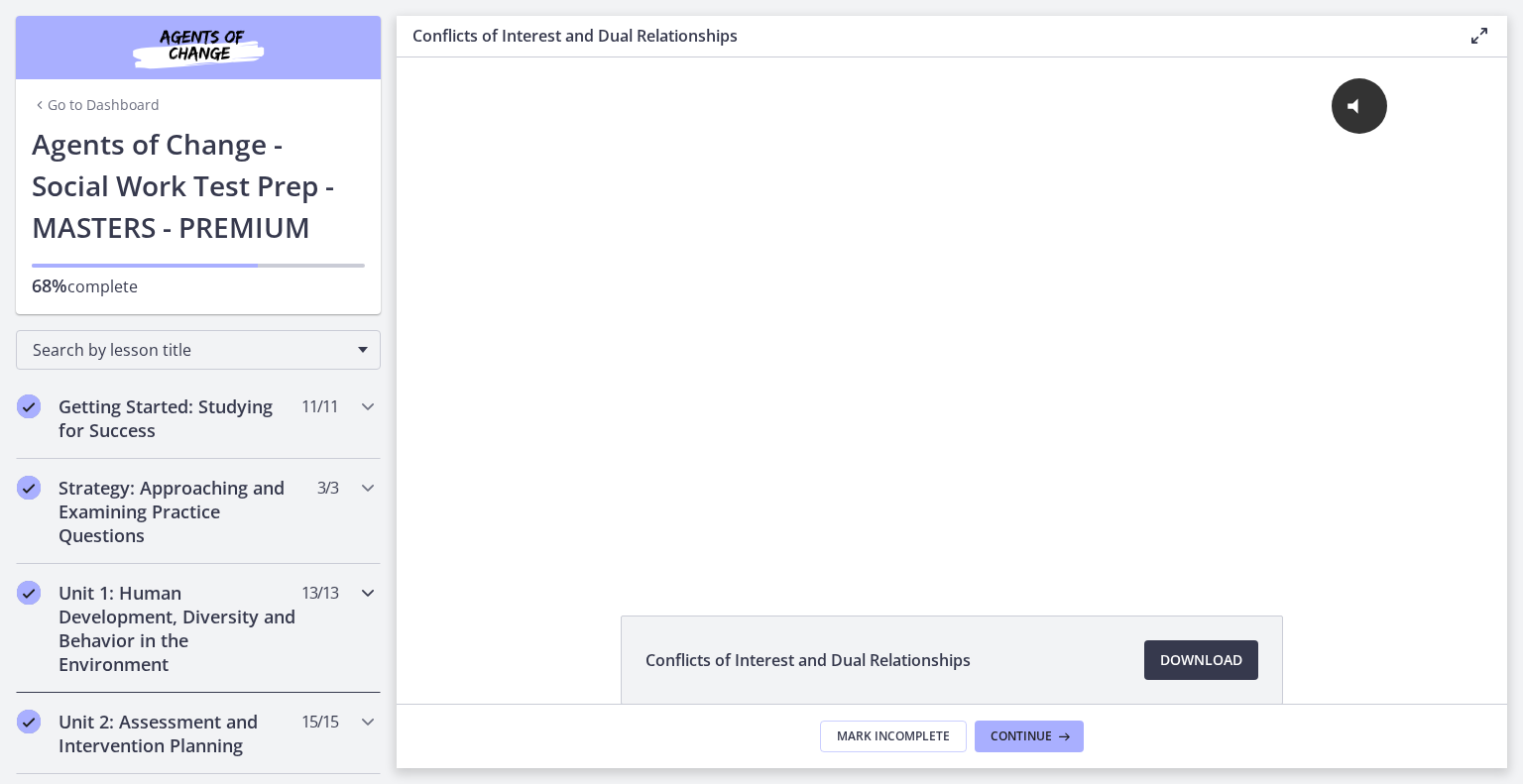 click on "Unit 1: Human Development, Diversity and Behavior in the Environment" at bounding box center [179, 628] 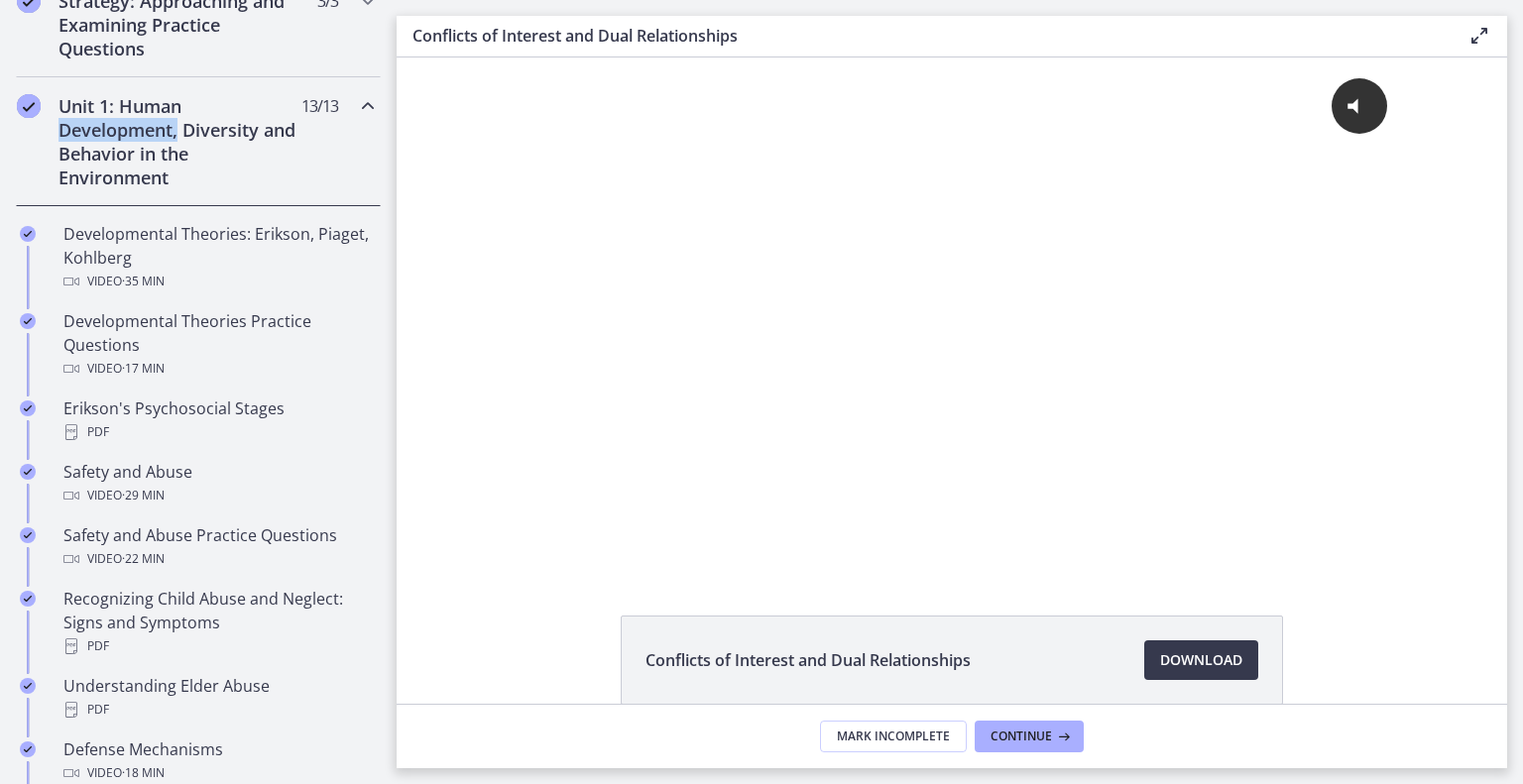 scroll, scrollTop: 492, scrollLeft: 0, axis: vertical 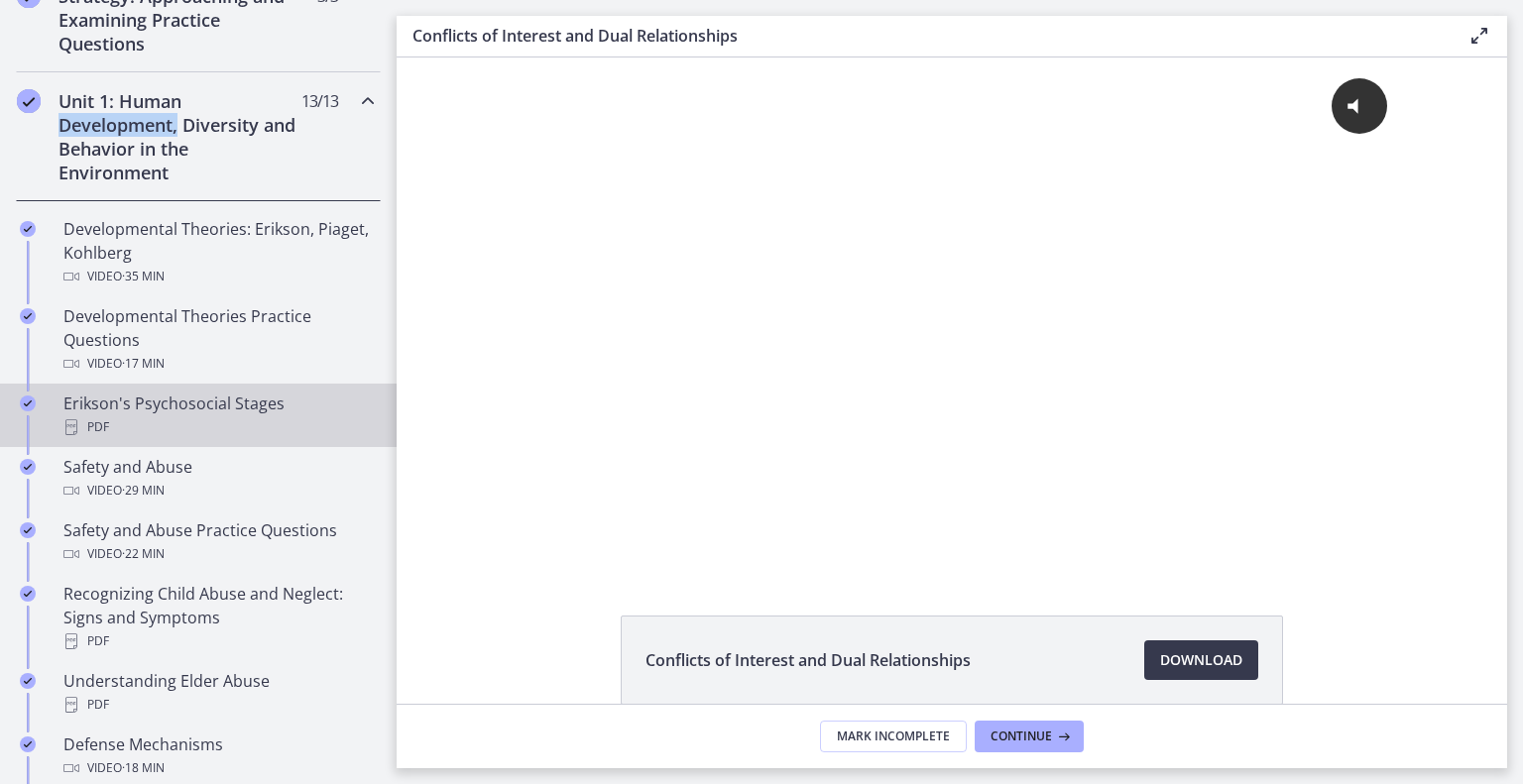 click on "Erikson's Psychosocial Stages
PDF" at bounding box center (218, 415) 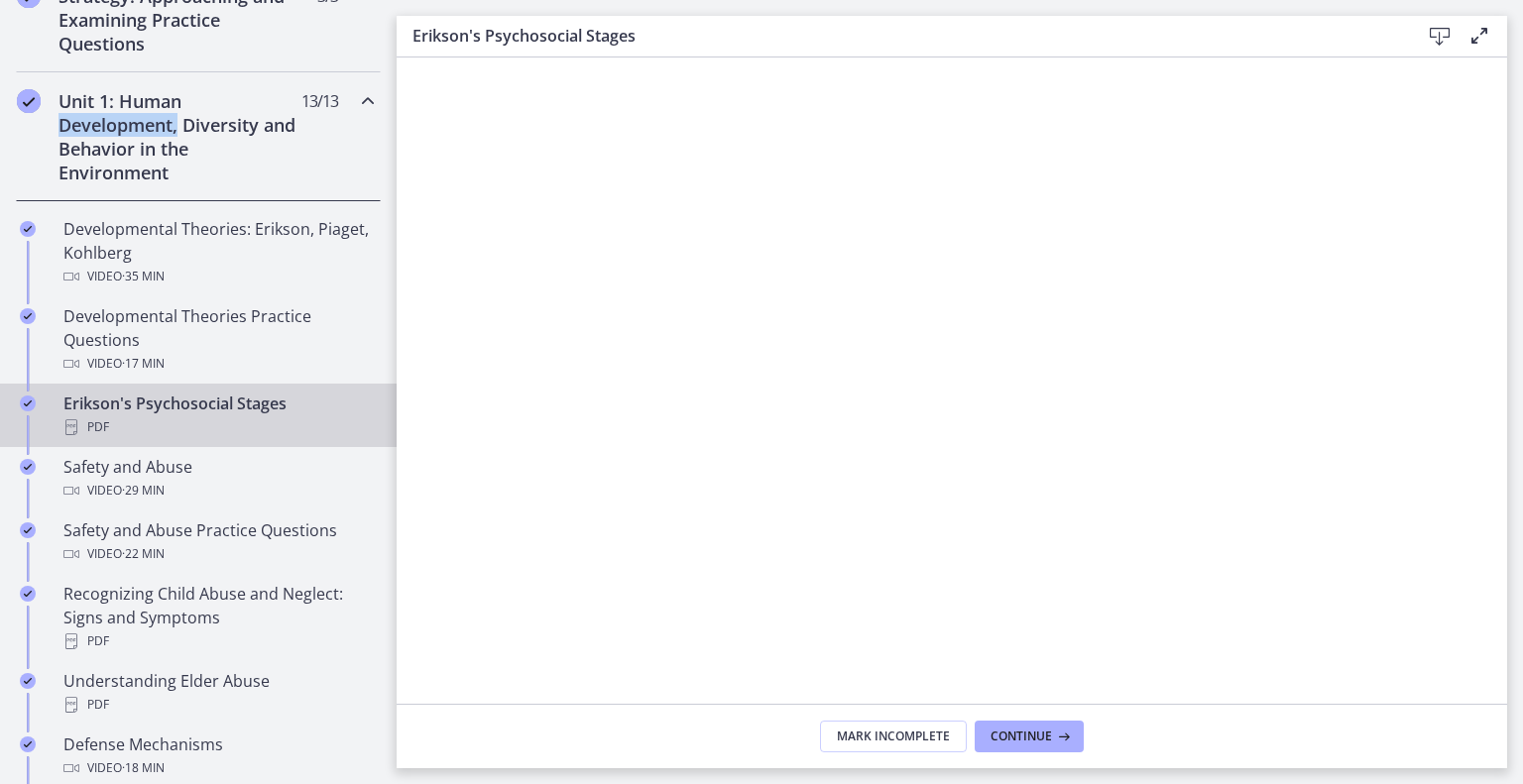 drag, startPoint x: 395, startPoint y: 109, endPoint x: 1444, endPoint y: 33, distance: 1051.7495 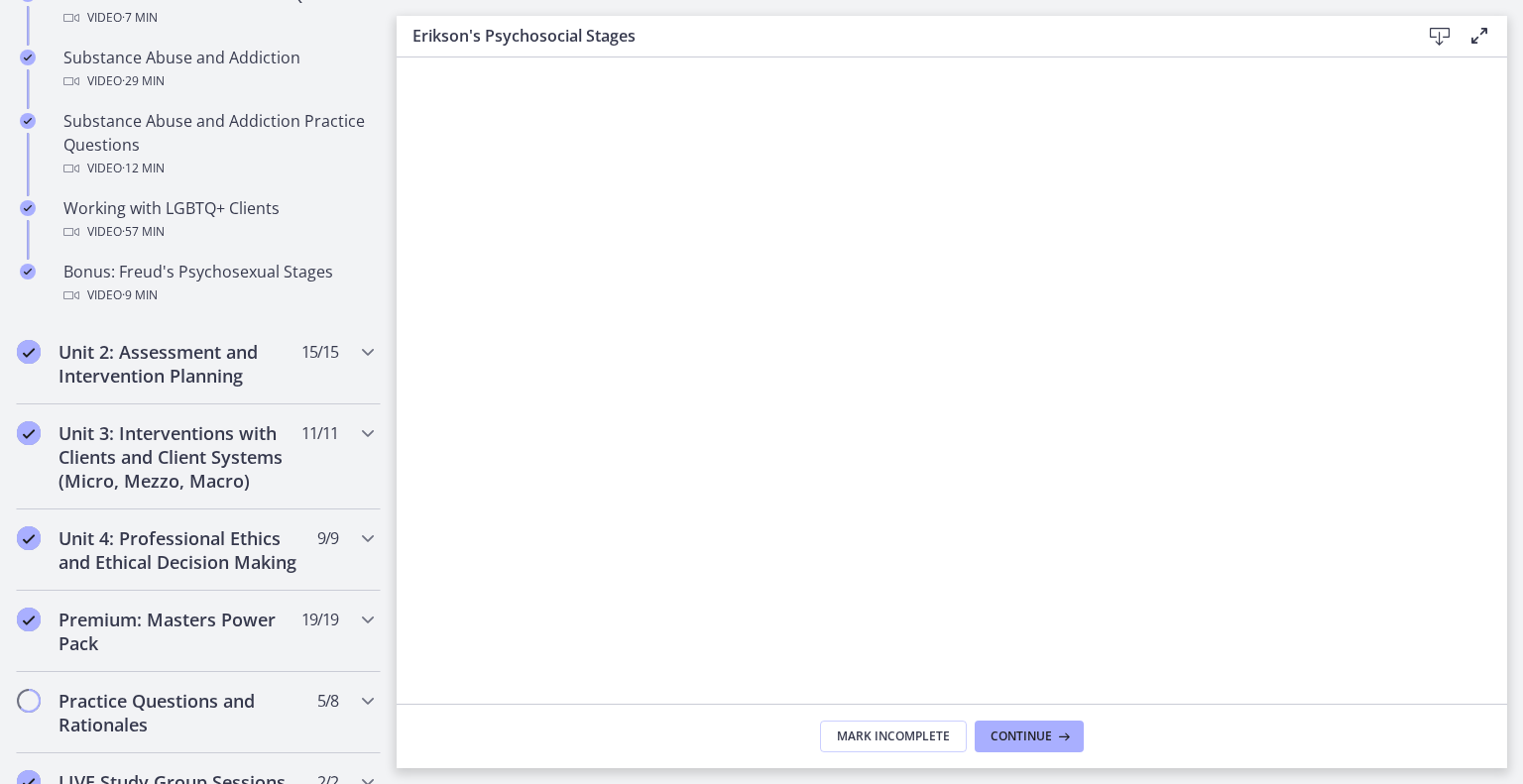 scroll, scrollTop: 1307, scrollLeft: 0, axis: vertical 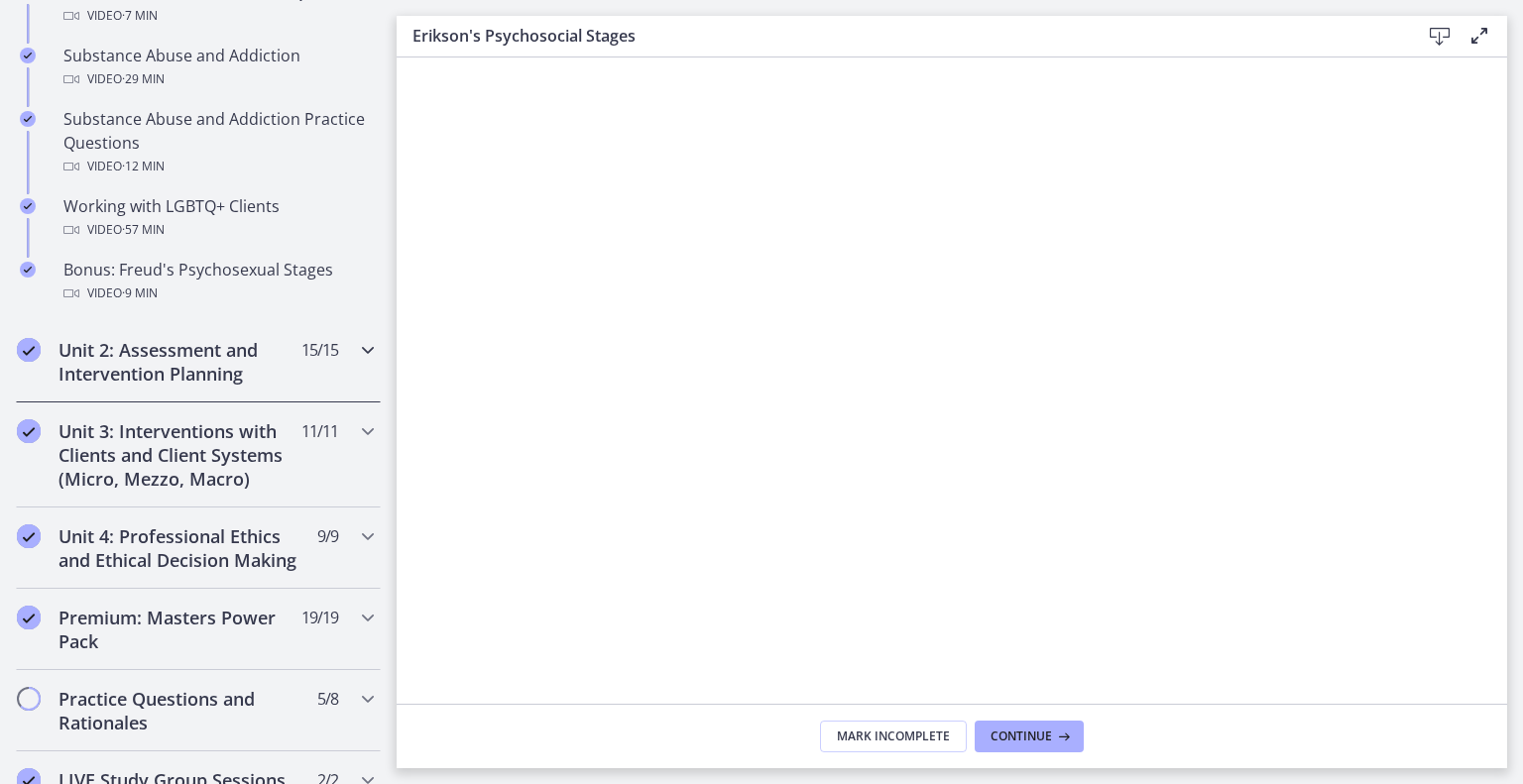 click on "Unit 2: Assessment and Intervention Planning" at bounding box center [179, 362] 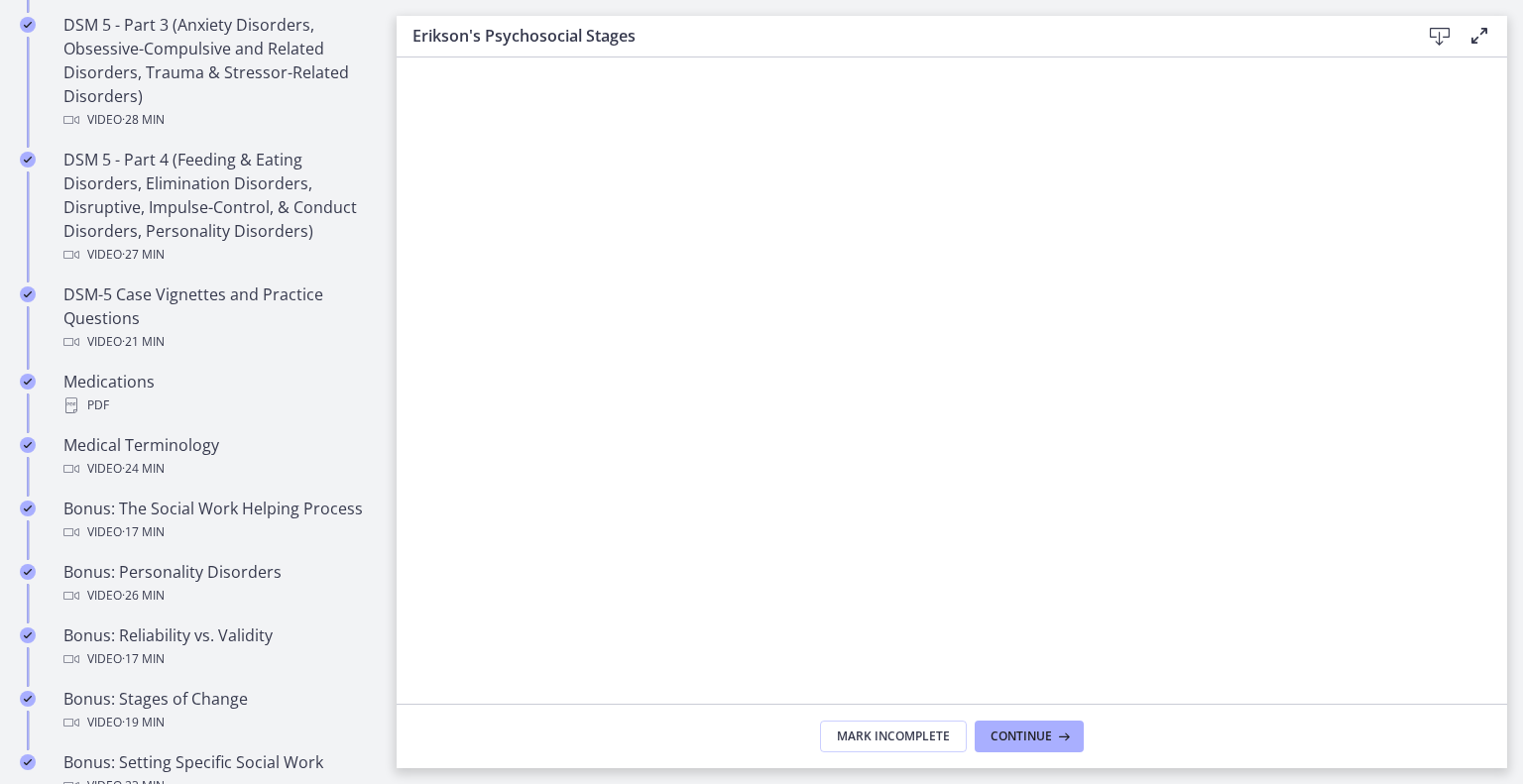 scroll, scrollTop: 1187, scrollLeft: 0, axis: vertical 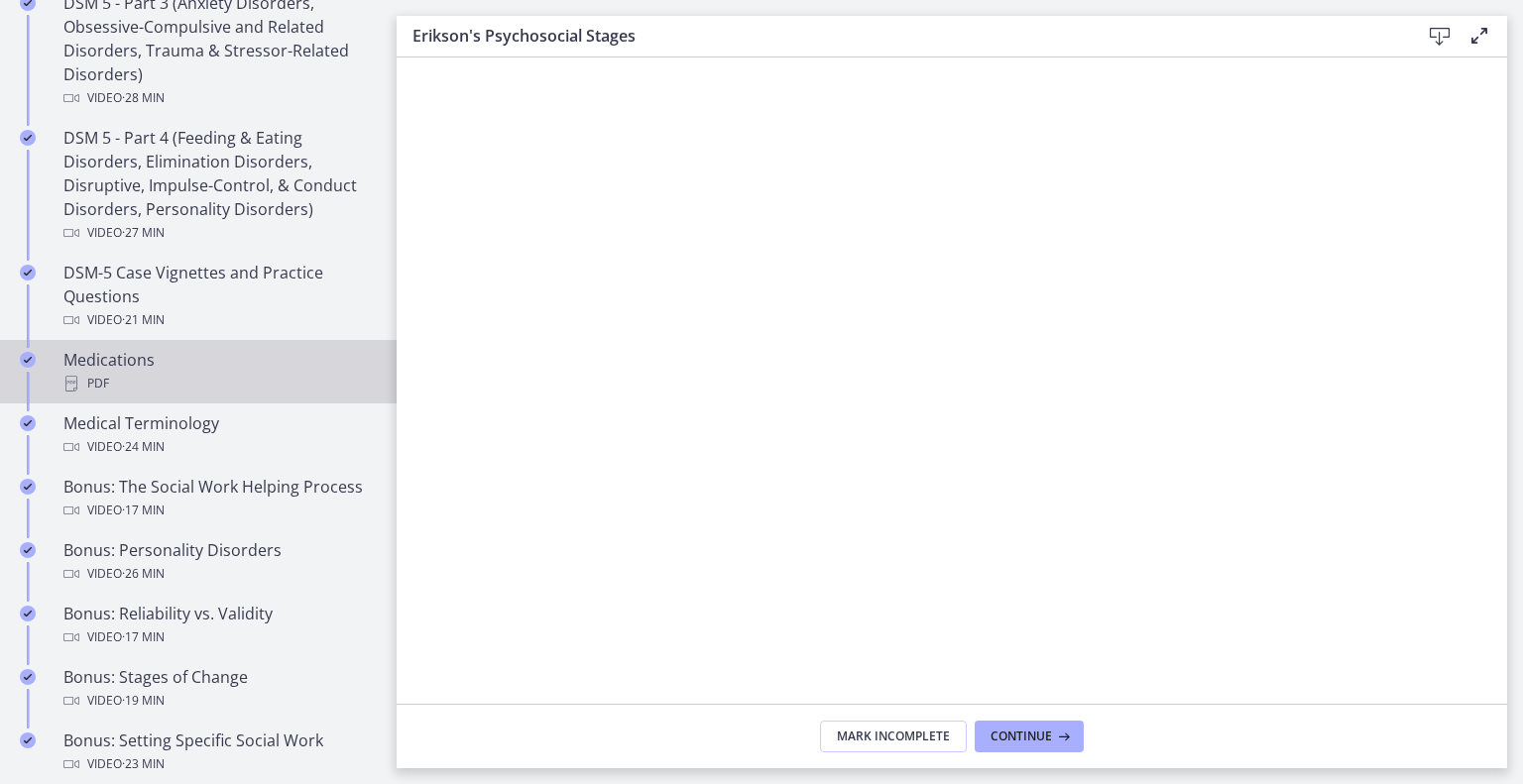 click on "PDF" at bounding box center (218, 384) 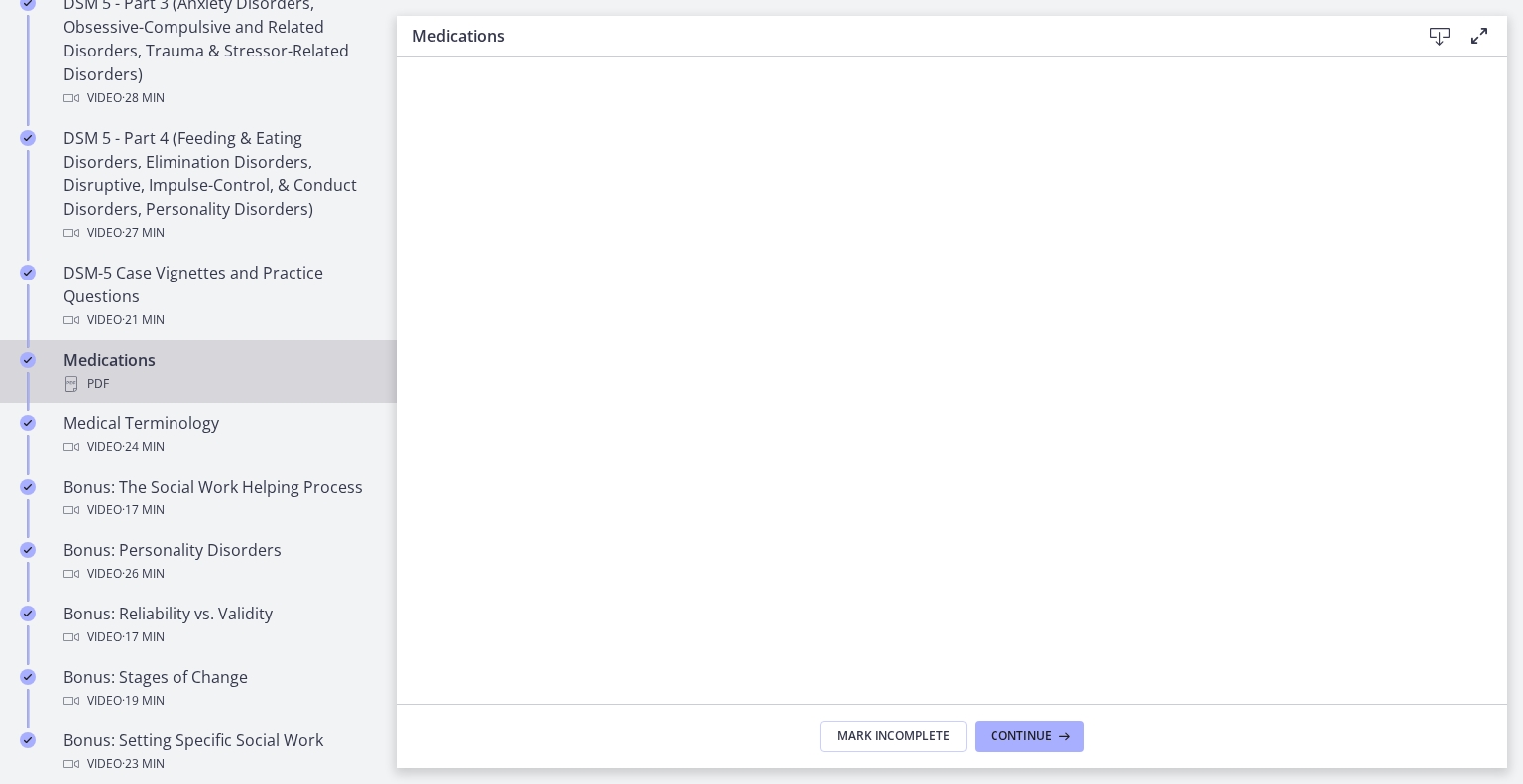 click at bounding box center (1440, 37) 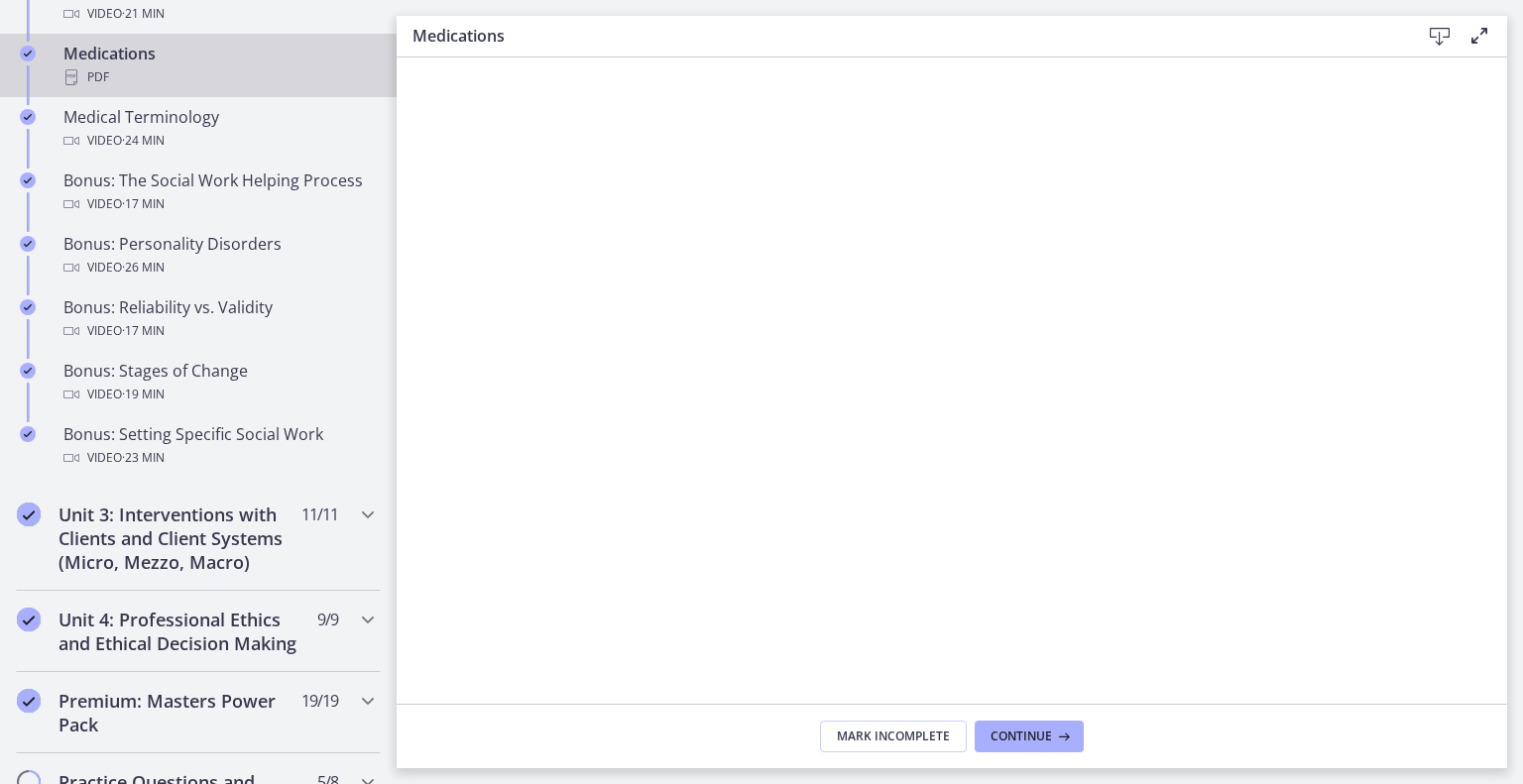 scroll, scrollTop: 1495, scrollLeft: 0, axis: vertical 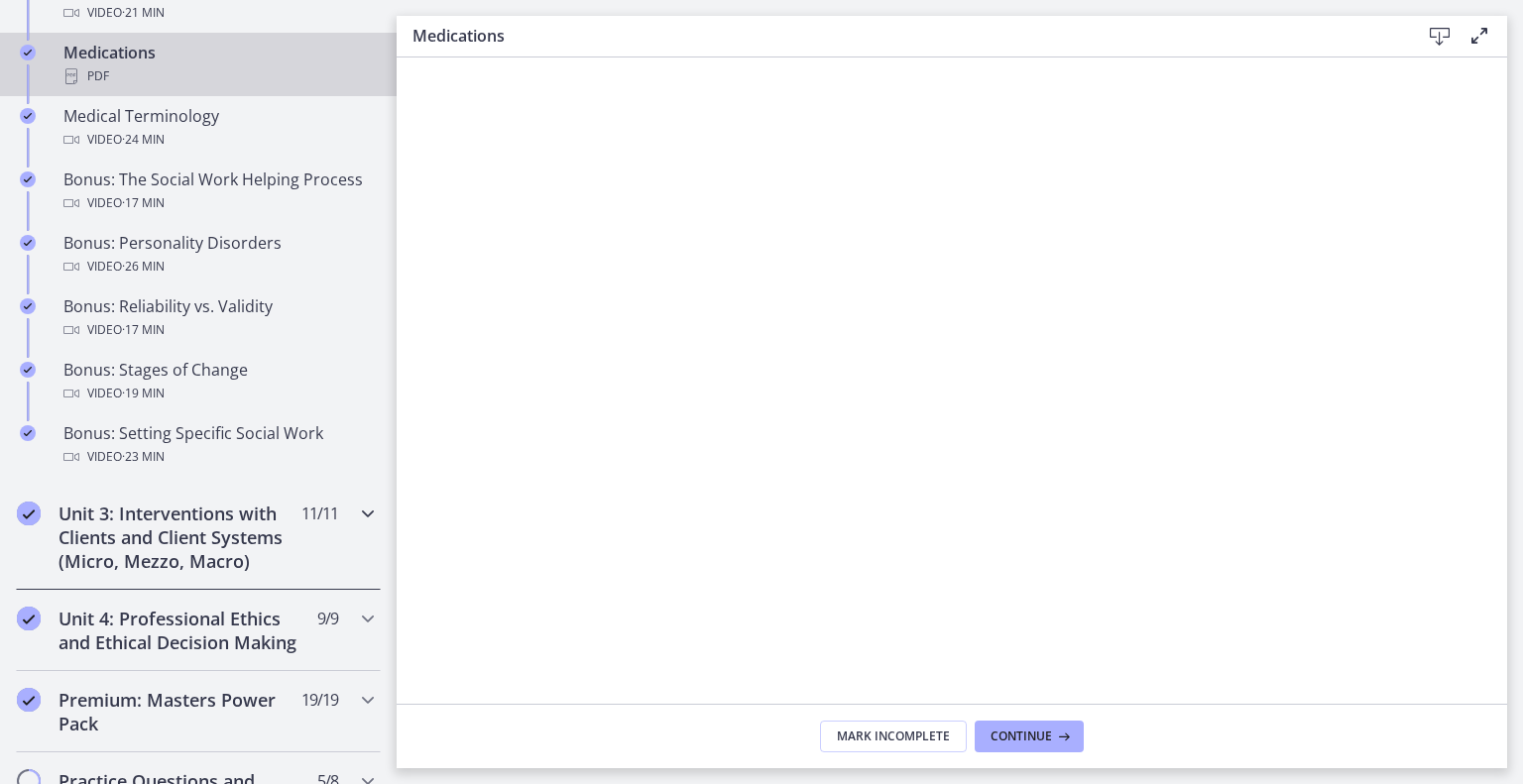 click on "Unit 3: Interventions with Clients and Client Systems (Micro, Mezzo, Macro)" at bounding box center [179, 537] 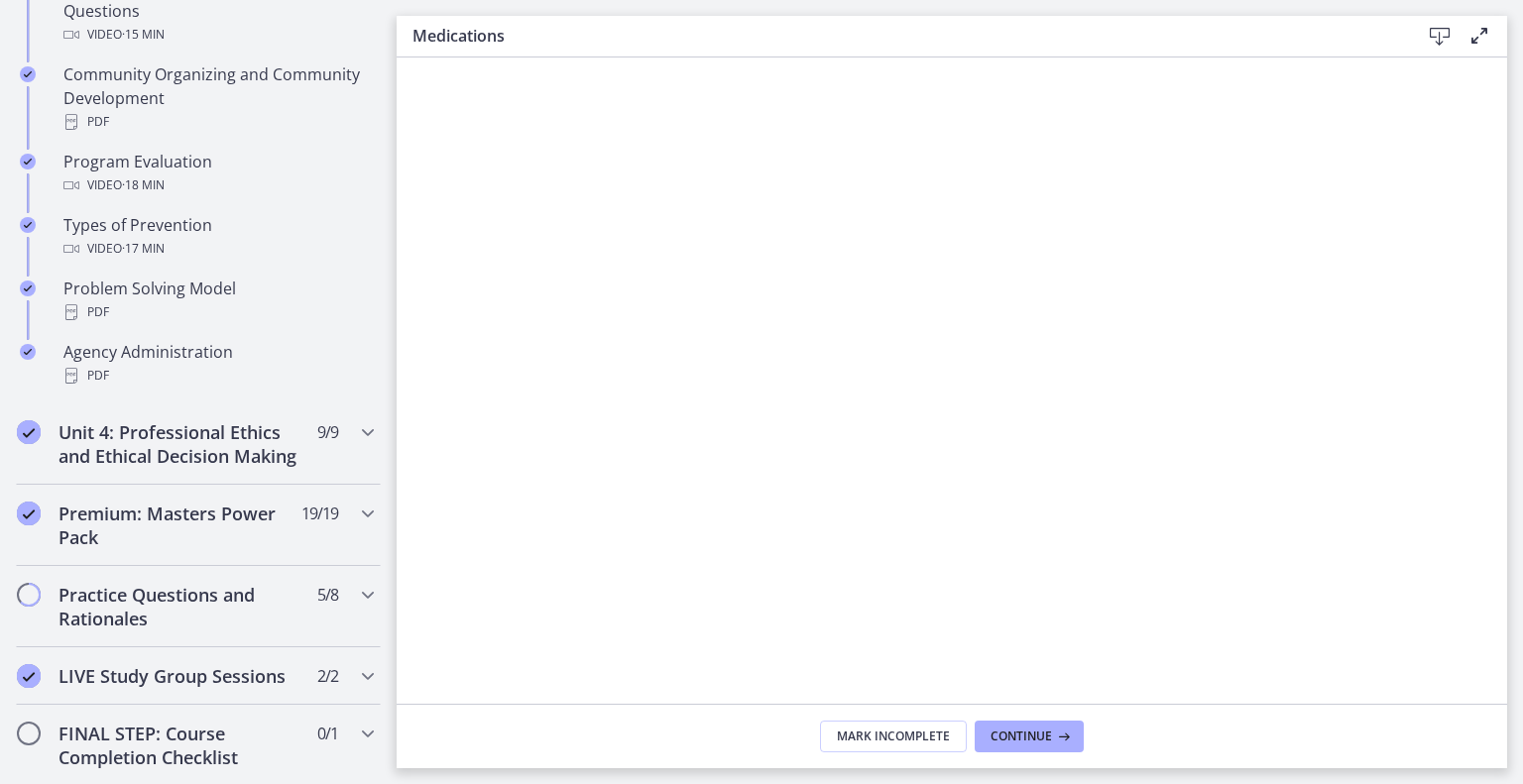 scroll, scrollTop: 1235, scrollLeft: 0, axis: vertical 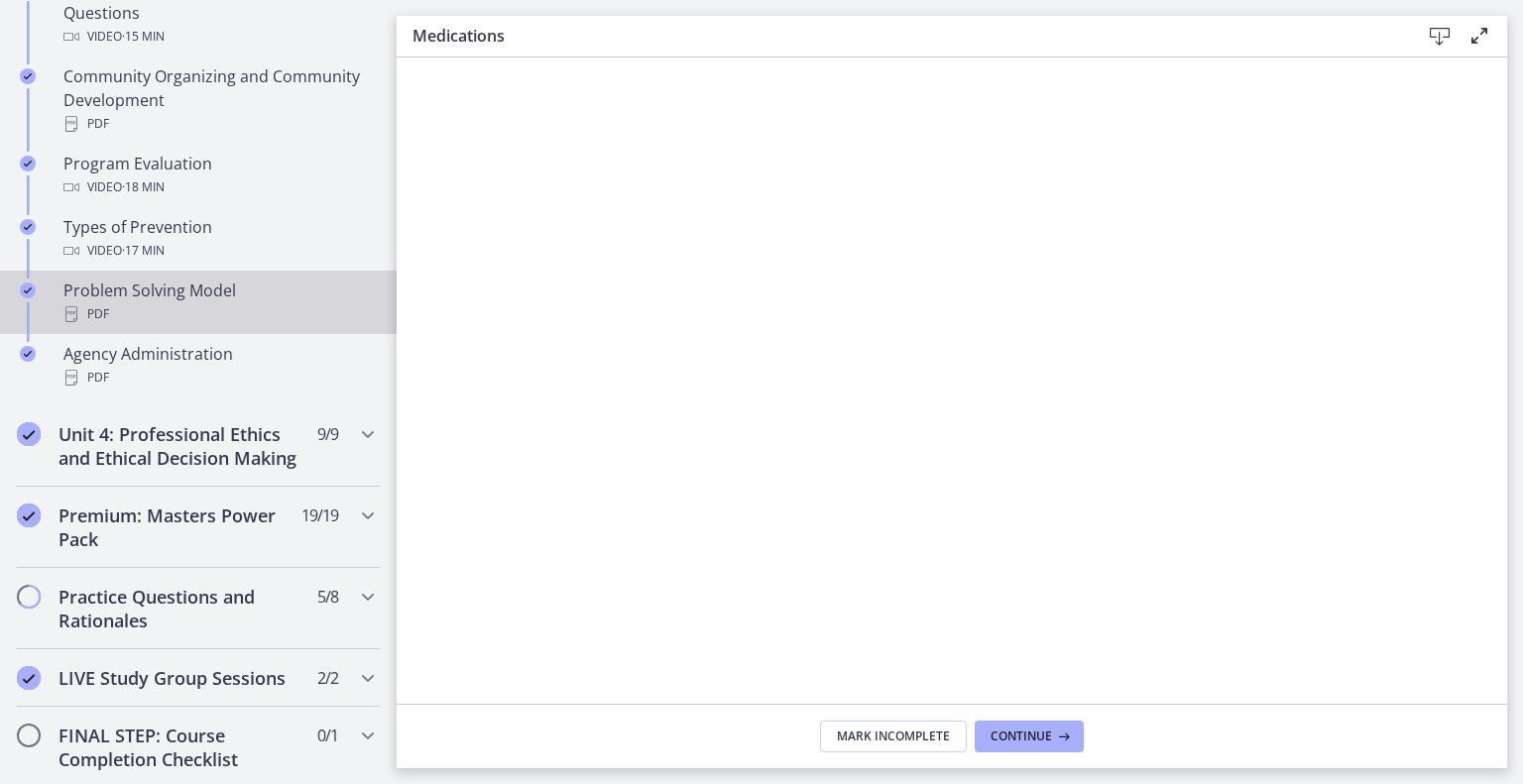 click on "PDF" at bounding box center [218, 314] 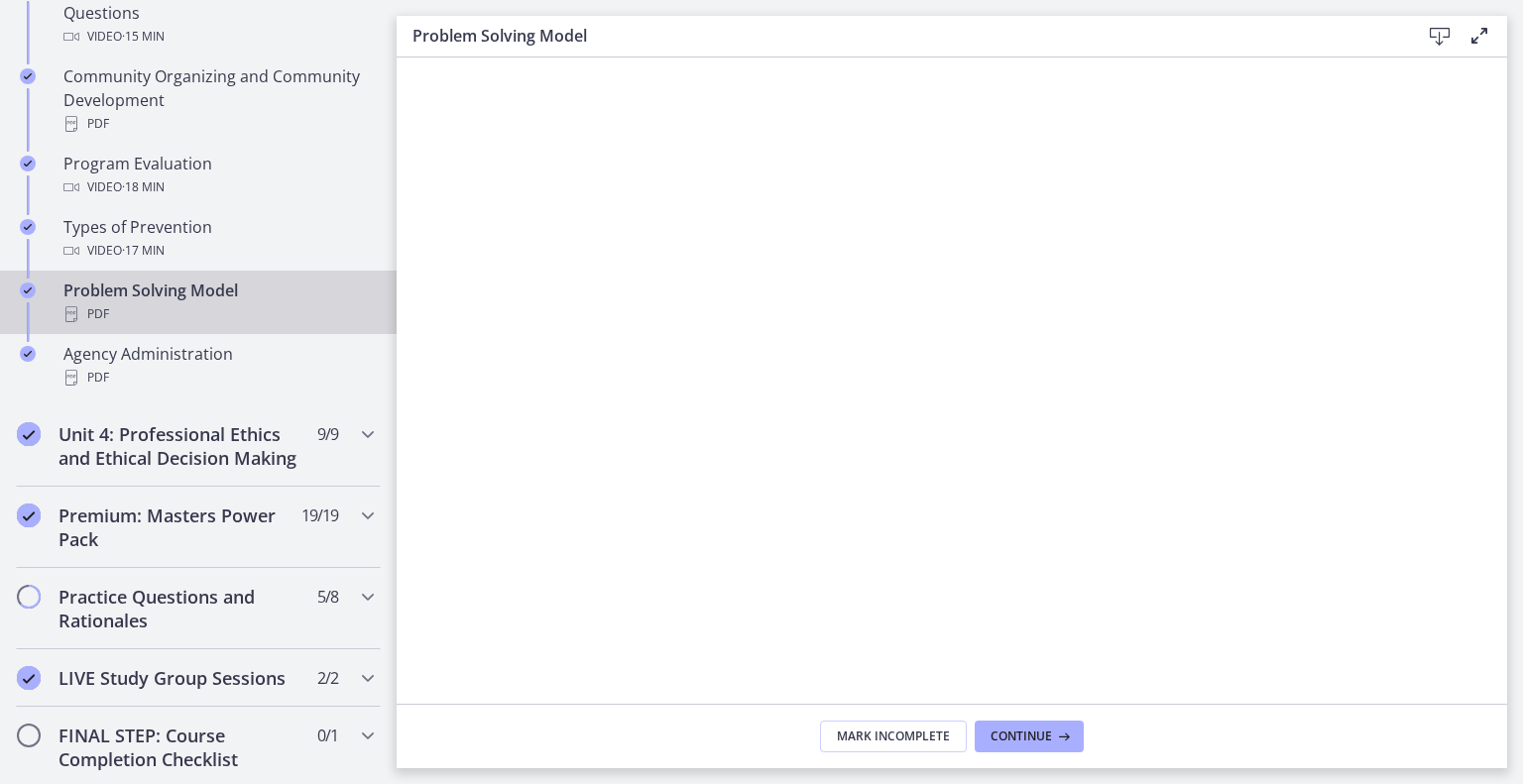 click at bounding box center (1440, 37) 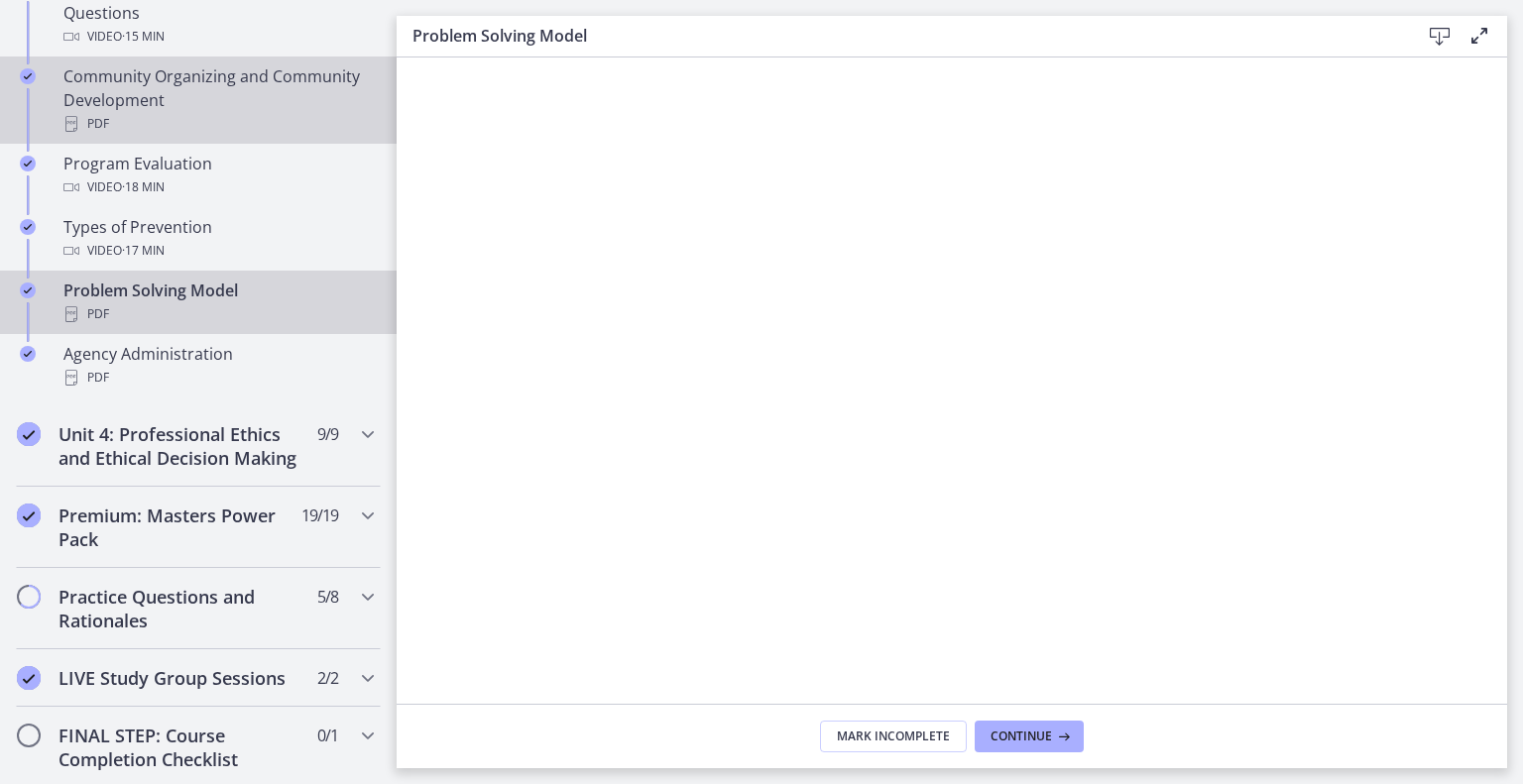 click on "PDF" at bounding box center [218, 124] 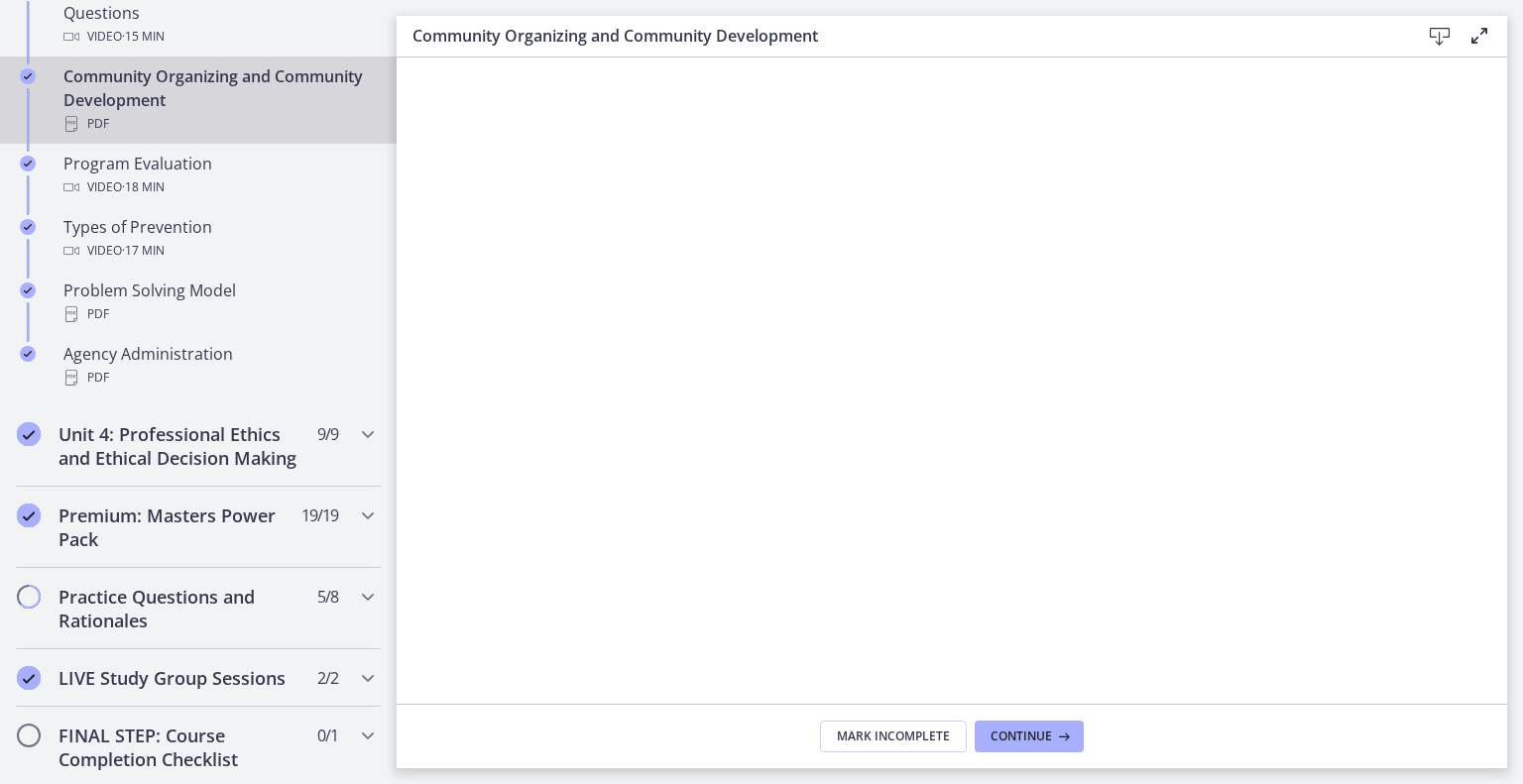 click at bounding box center (1440, 37) 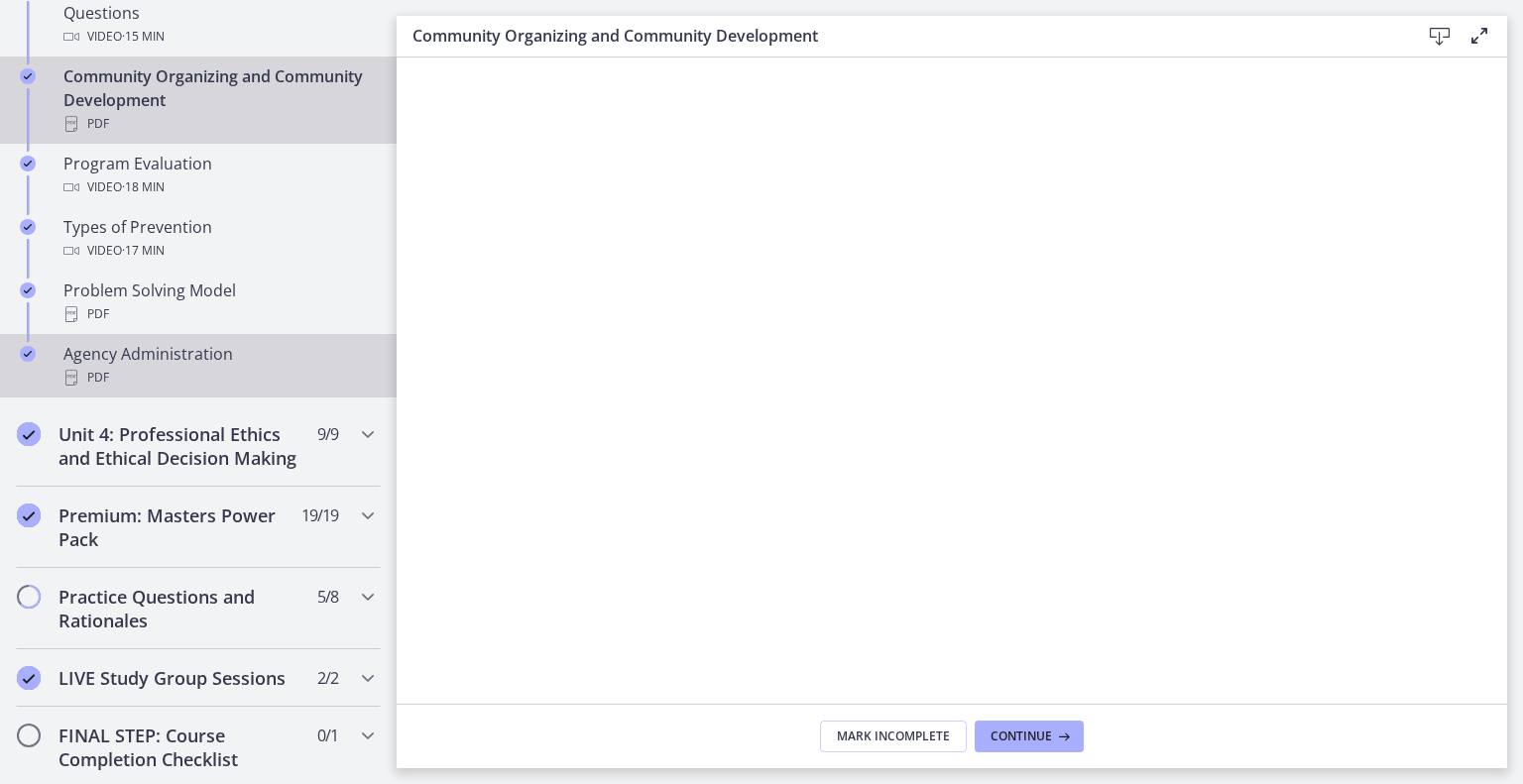 click on "Agency Administration
PDF" at bounding box center (218, 366) 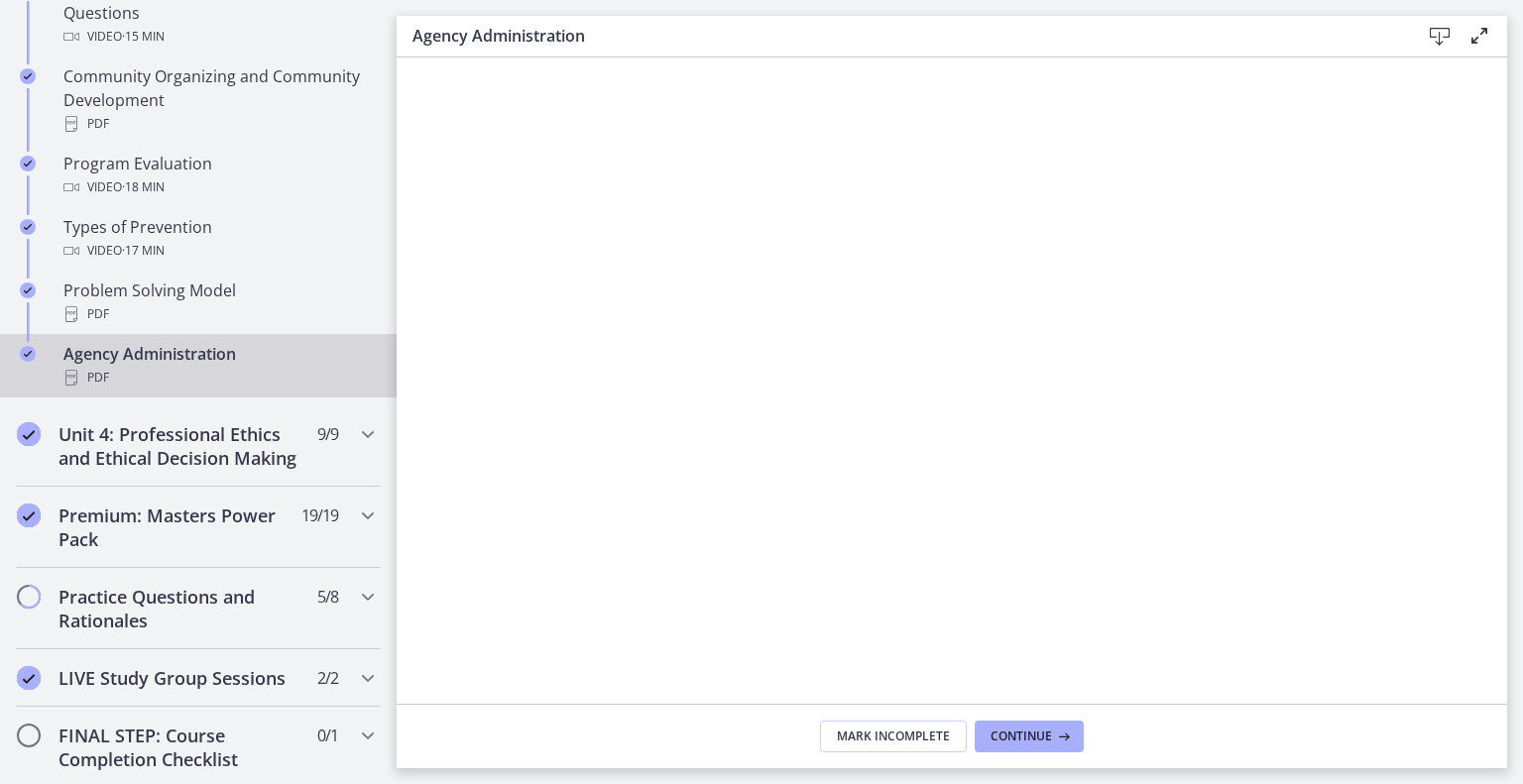 click at bounding box center [1440, 37] 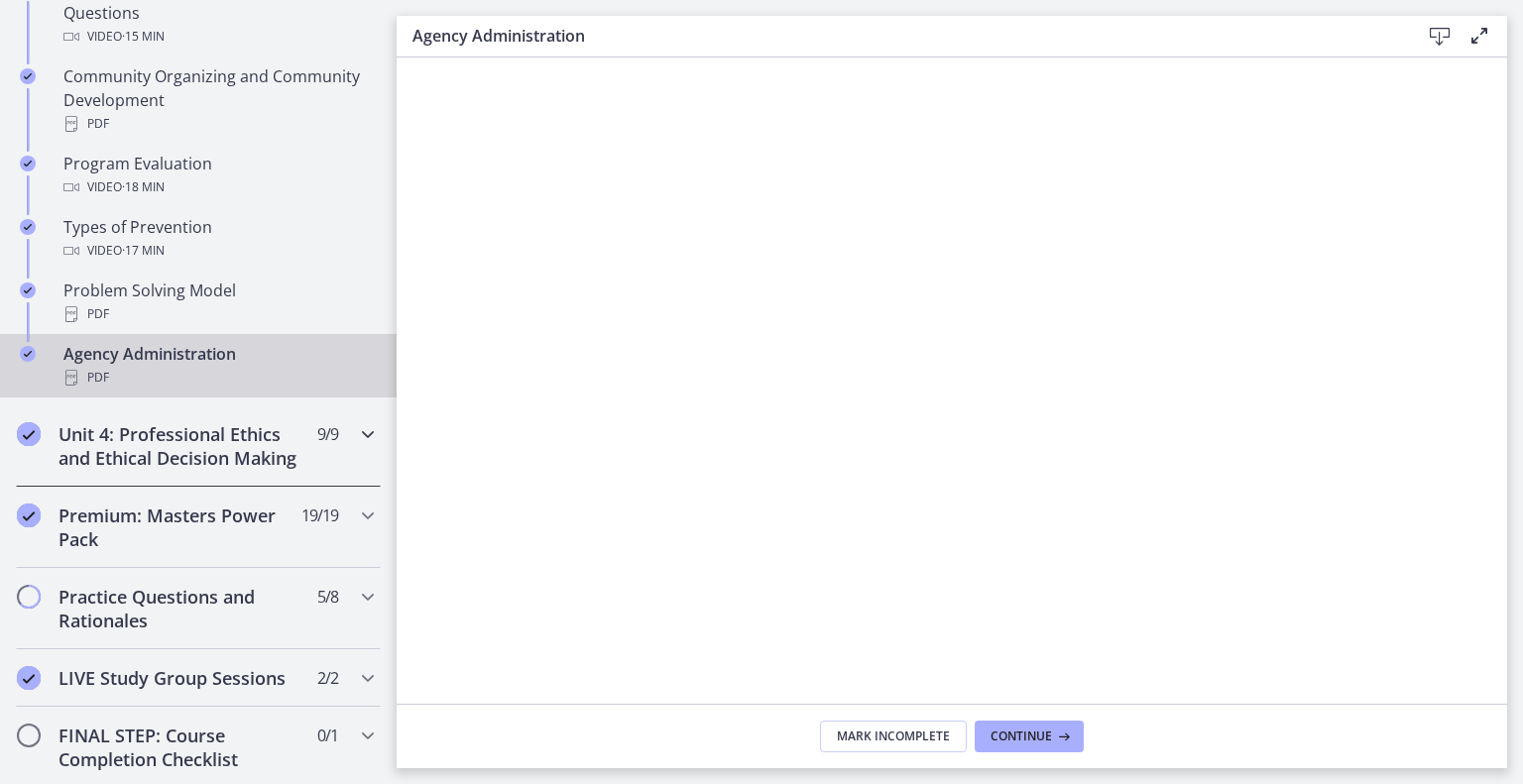 click on "Unit 4: Professional Ethics and Ethical Decision Making" at bounding box center [179, 446] 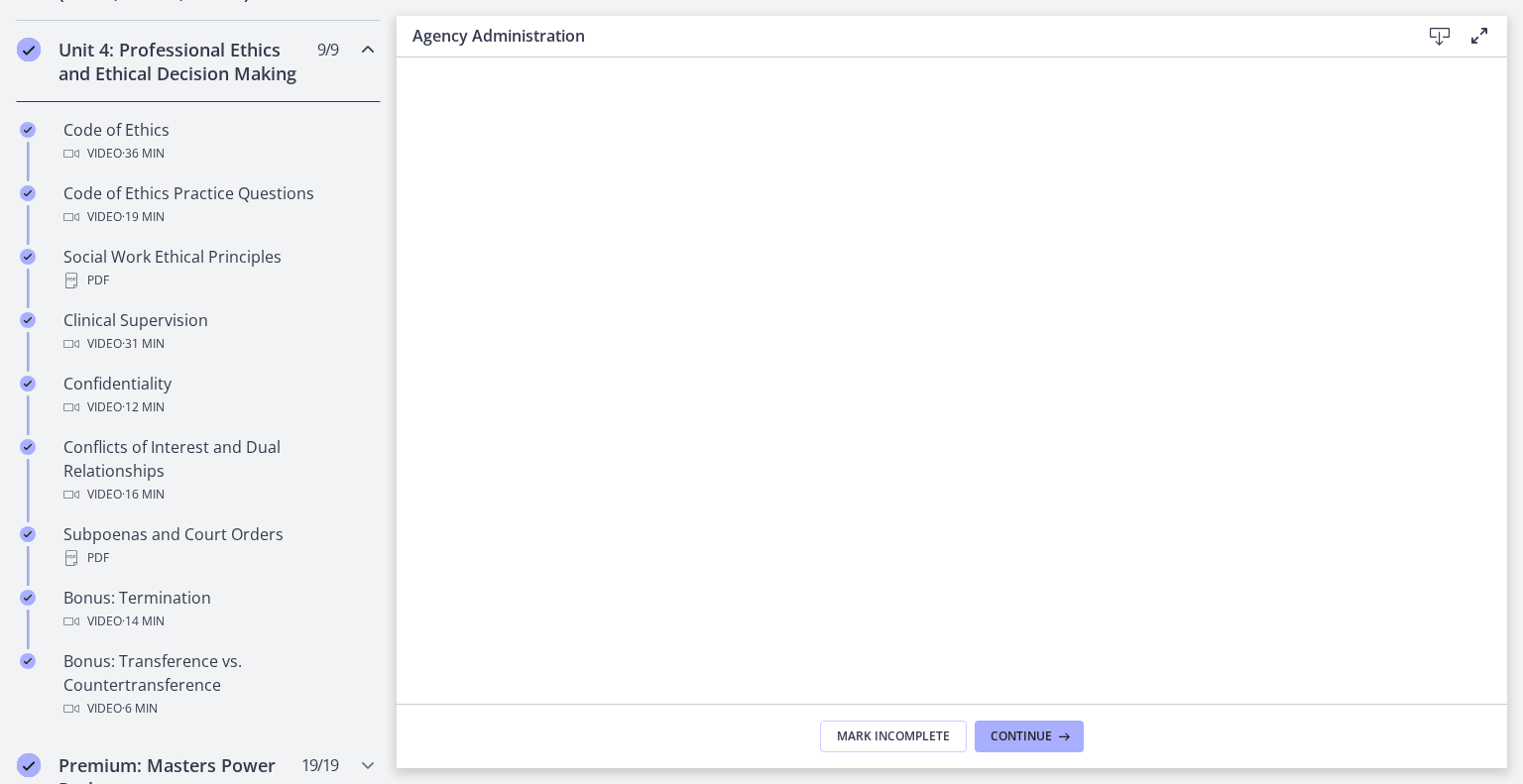 scroll, scrollTop: 854, scrollLeft: 0, axis: vertical 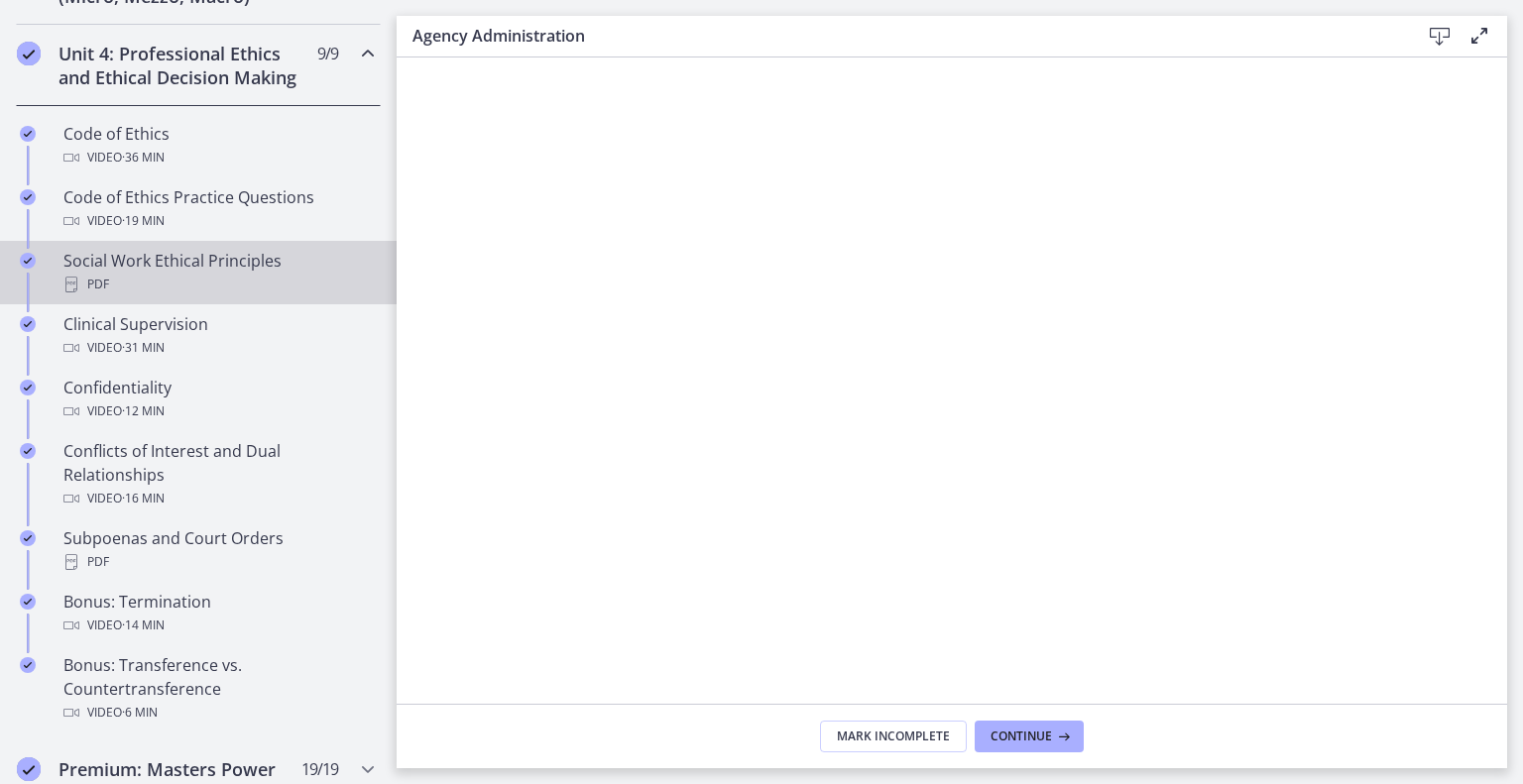 click on "PDF" at bounding box center (218, 284) 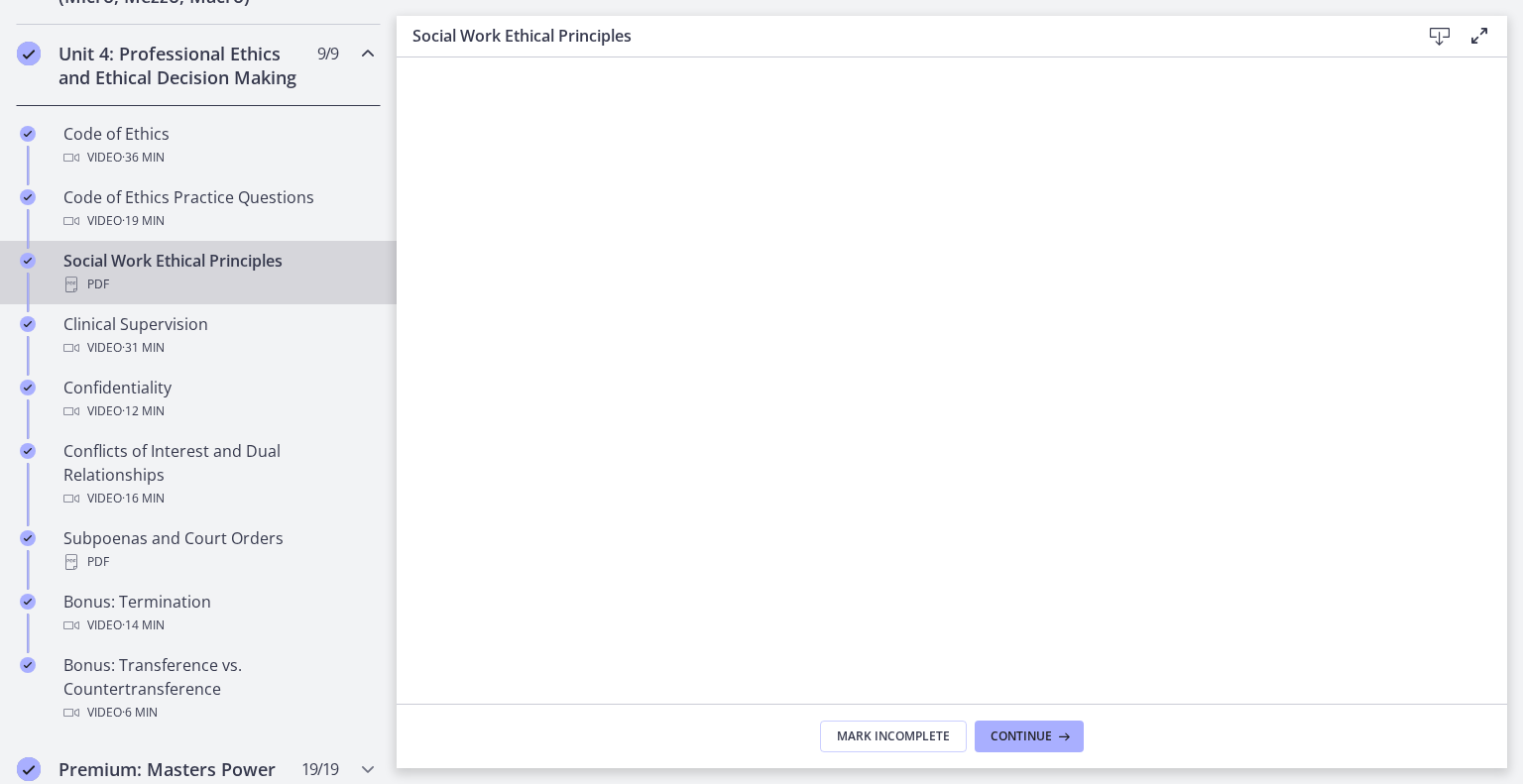 click at bounding box center [1440, 37] 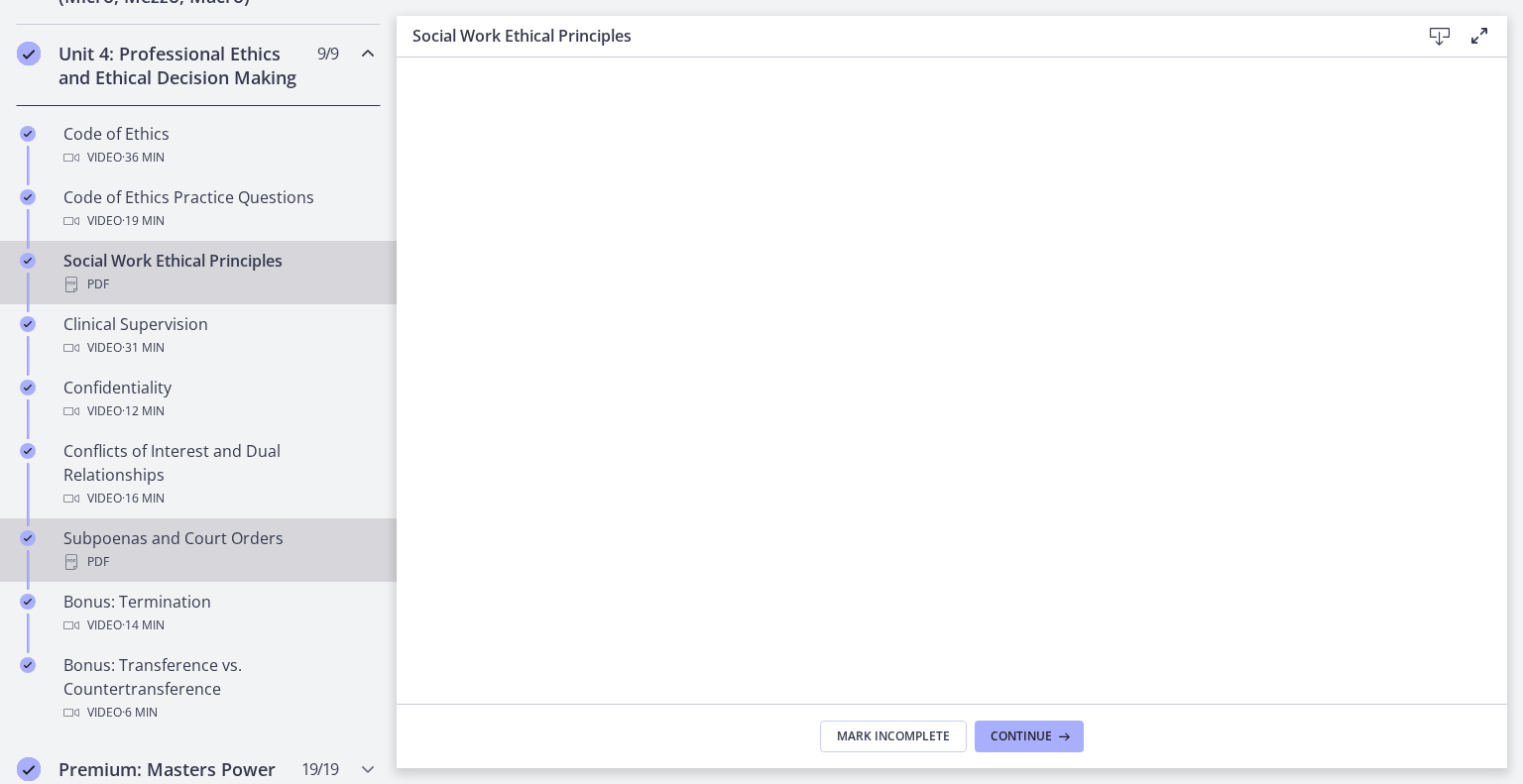 click on "Subpoenas and Court Orders
PDF" at bounding box center [218, 550] 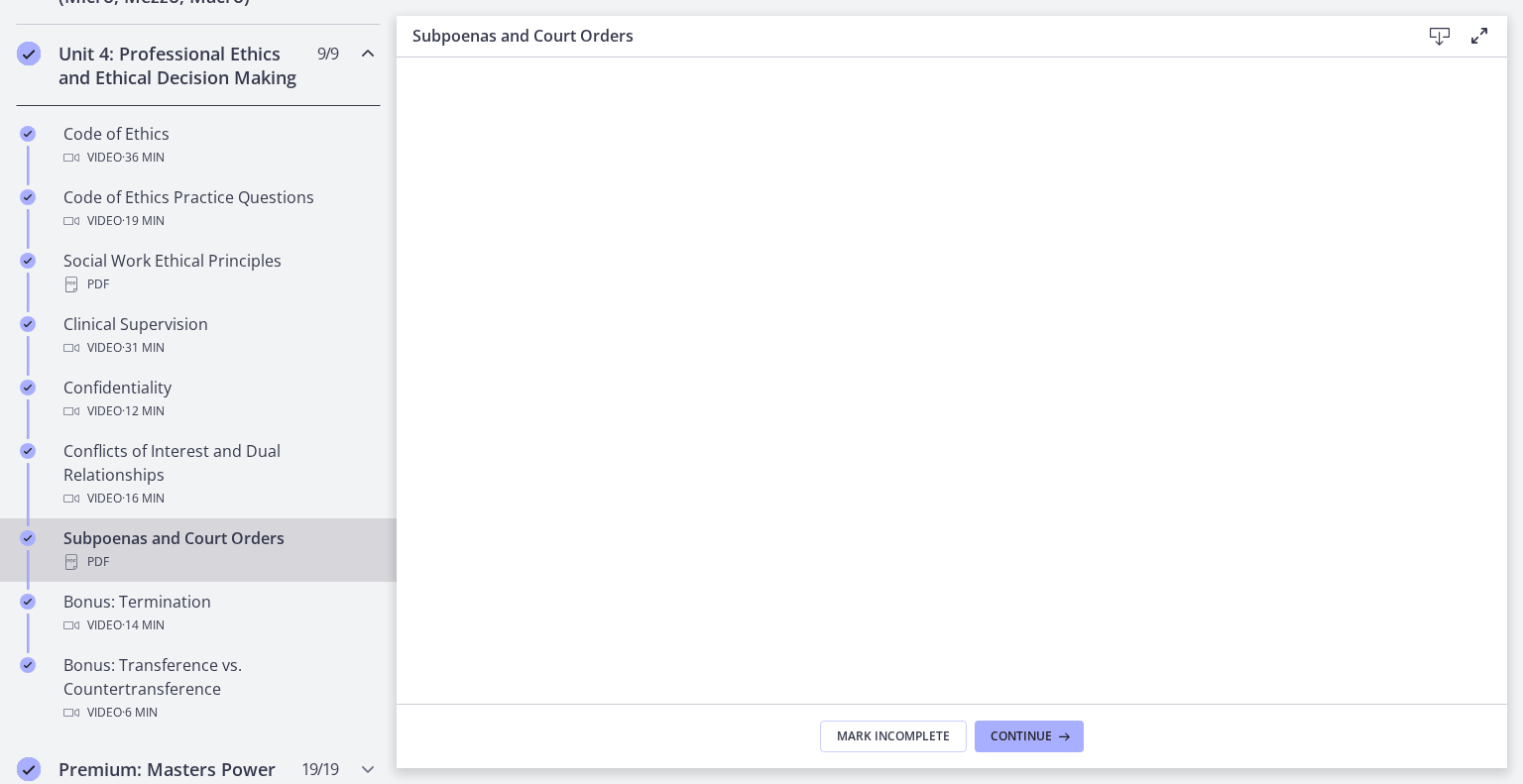 click at bounding box center [1440, 37] 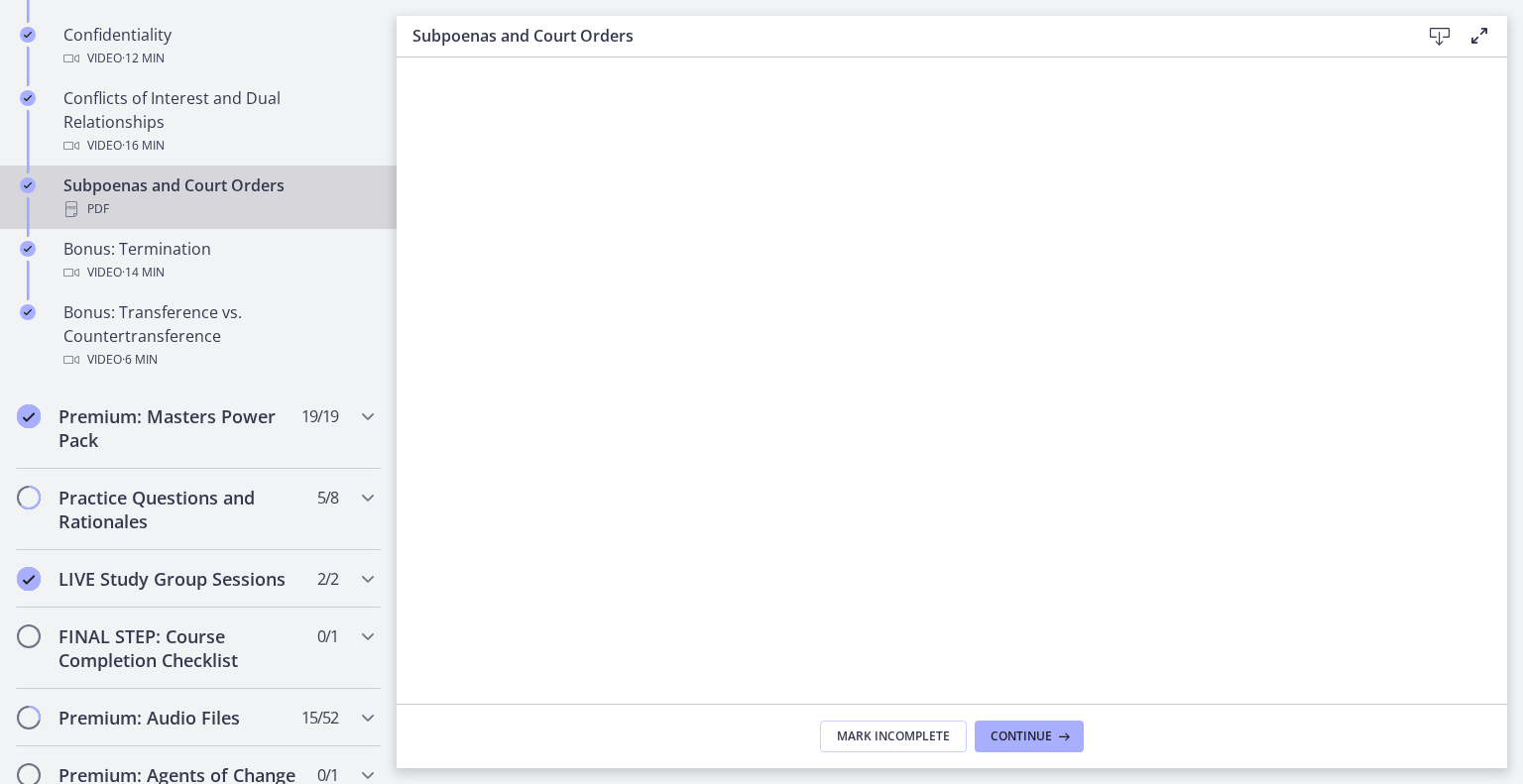 scroll, scrollTop: 1211, scrollLeft: 0, axis: vertical 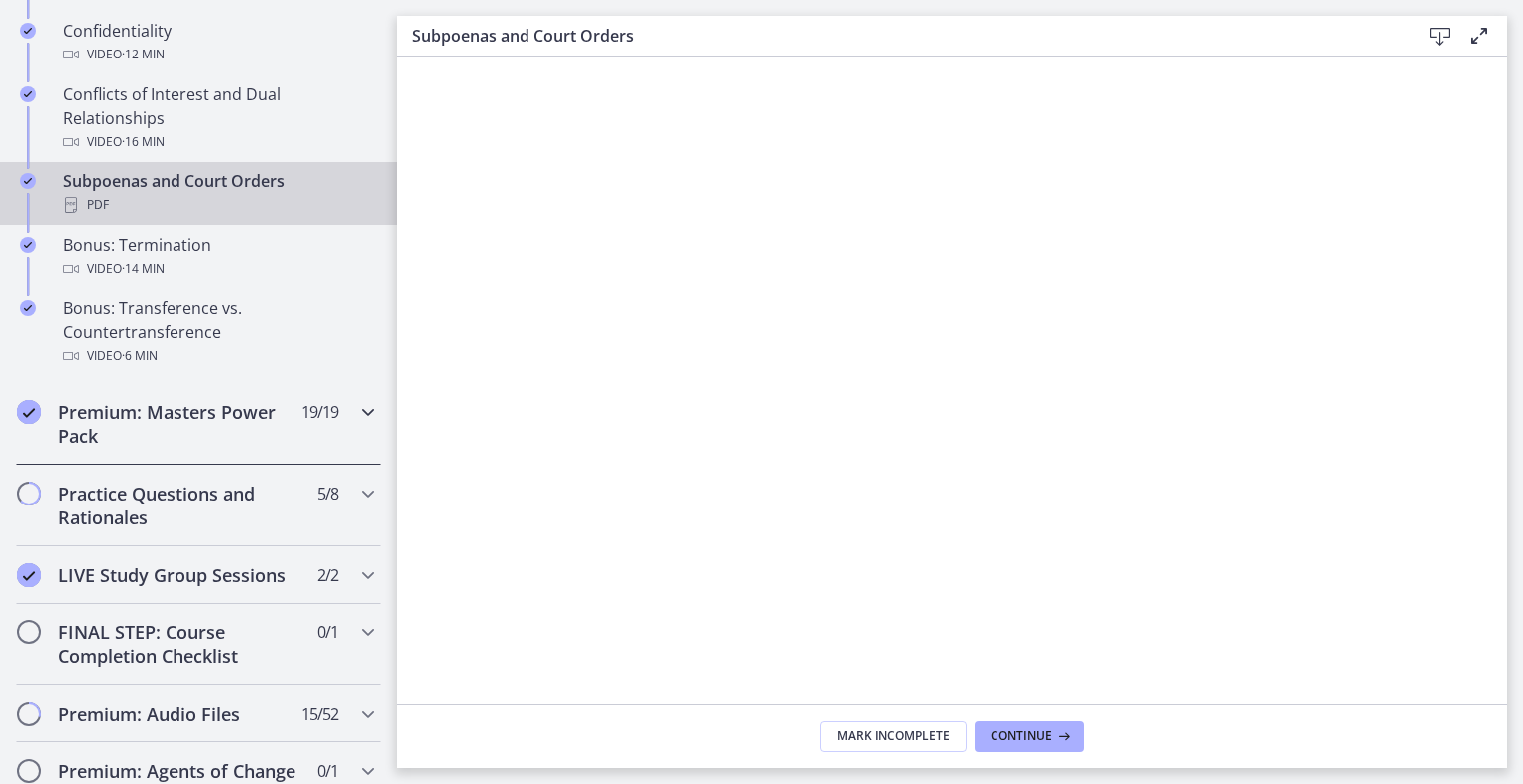 click on "Premium: Masters Power Pack" at bounding box center (179, 424) 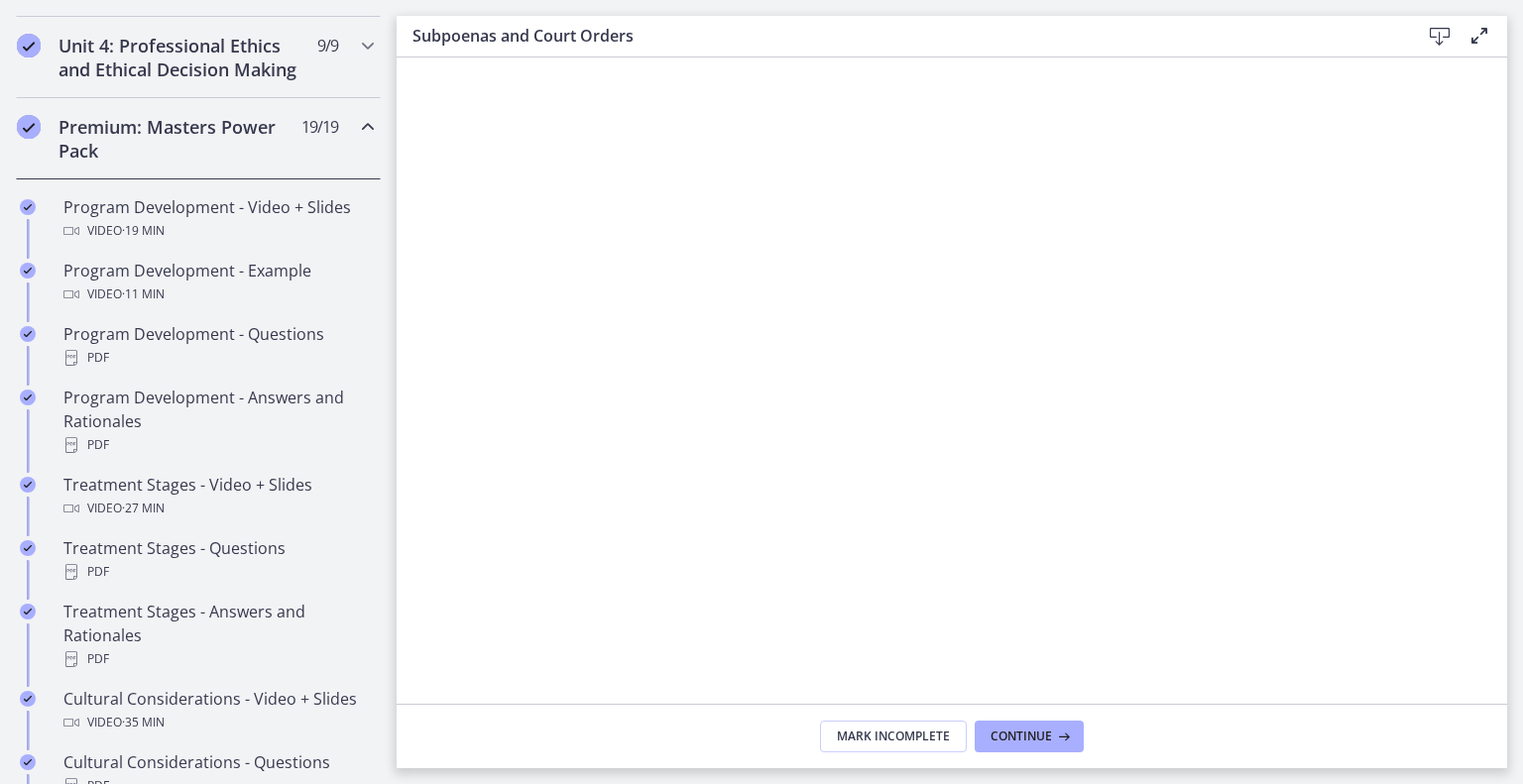 scroll, scrollTop: 866, scrollLeft: 0, axis: vertical 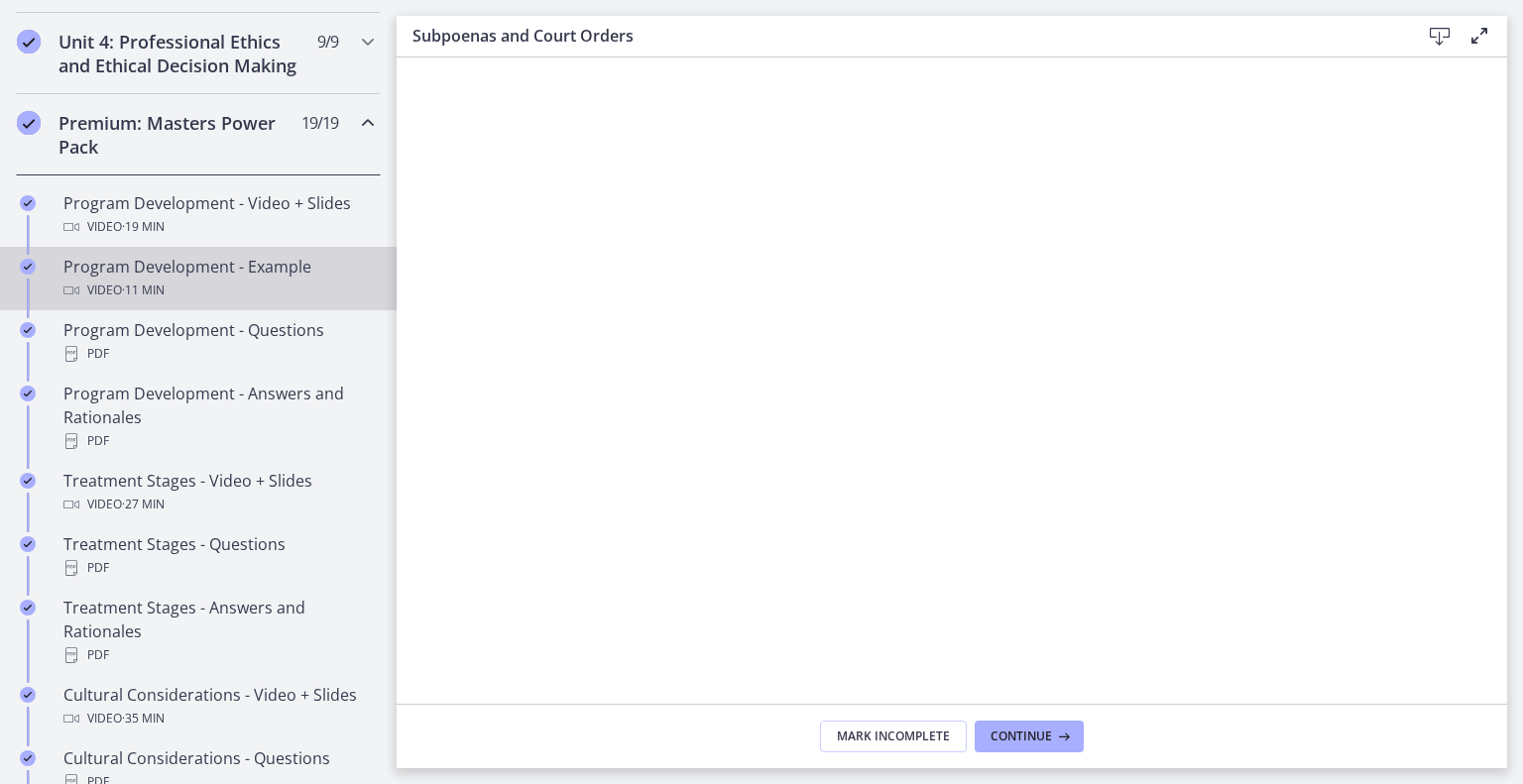 click on "Video
·  11 min" at bounding box center [218, 290] 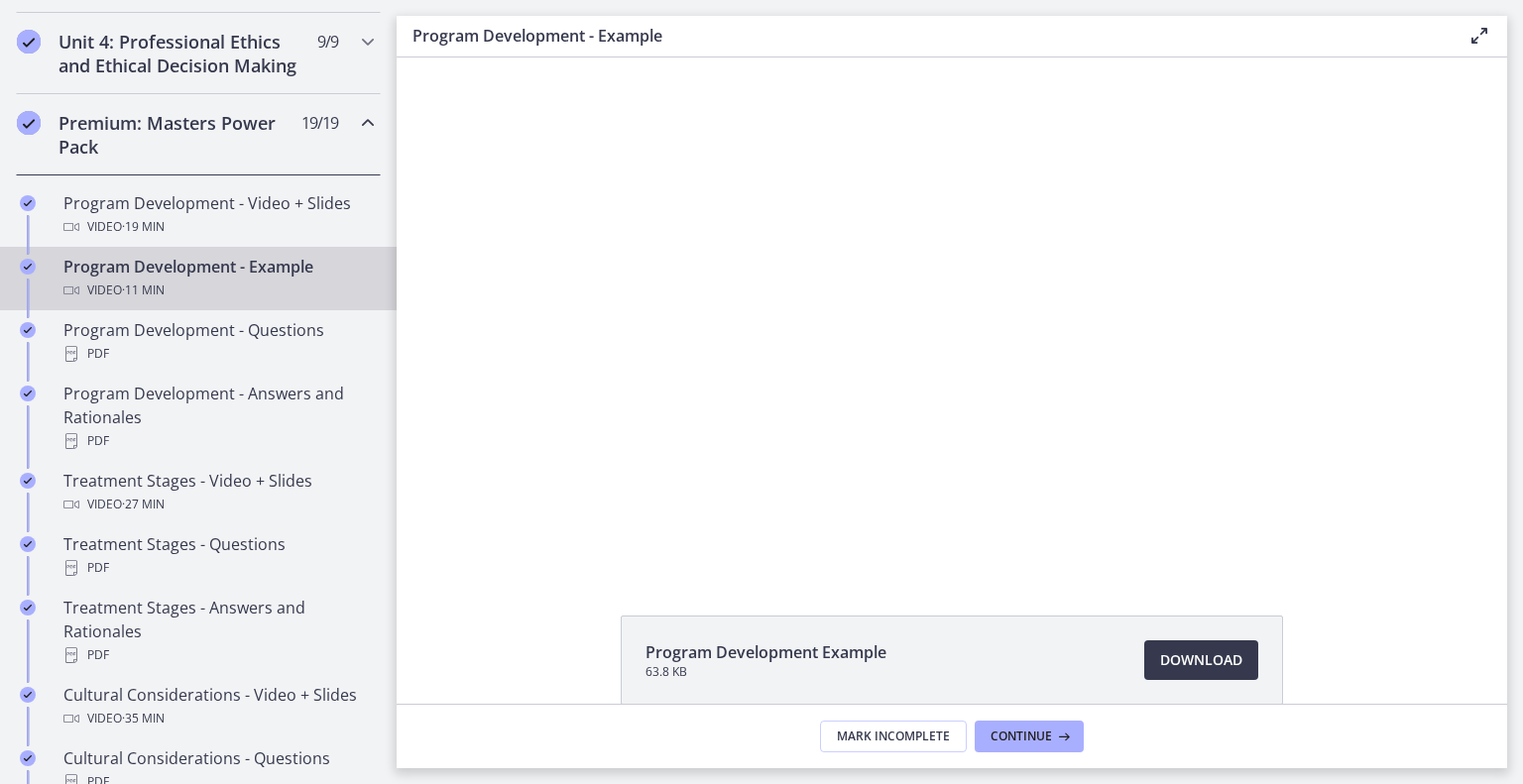 scroll, scrollTop: 0, scrollLeft: 0, axis: both 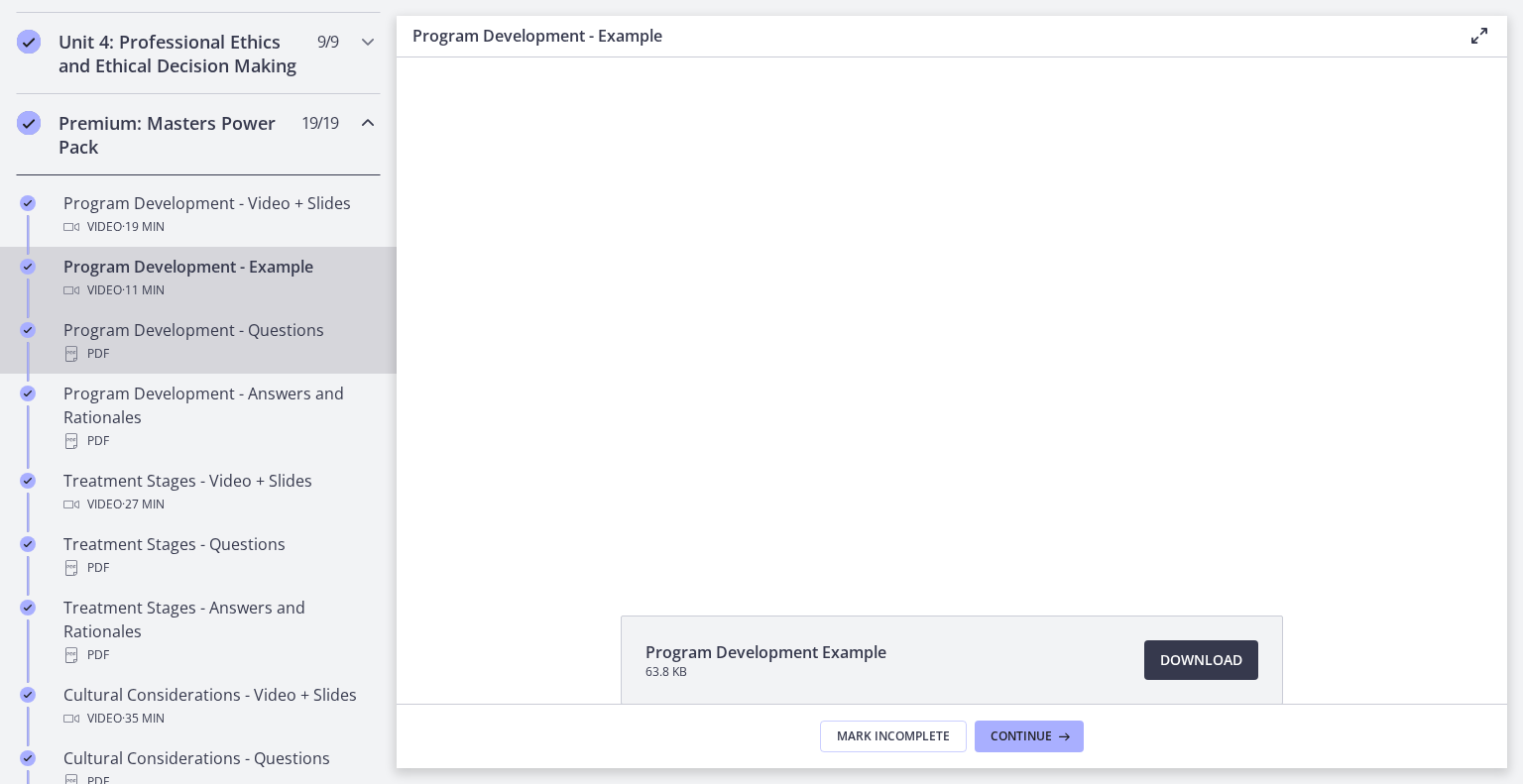 click on "Program Development - Questions
PDF" at bounding box center [218, 342] 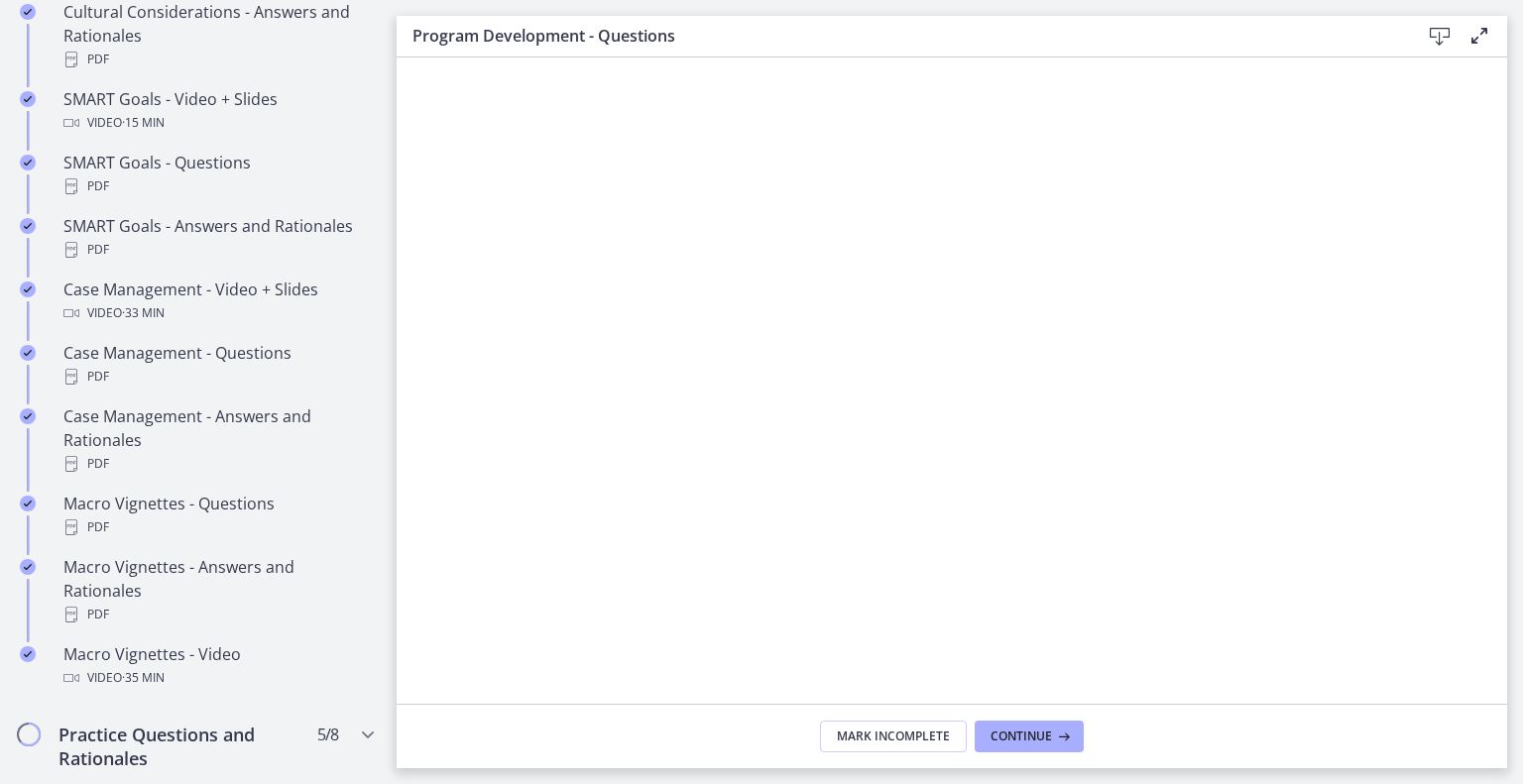 scroll, scrollTop: 1679, scrollLeft: 0, axis: vertical 